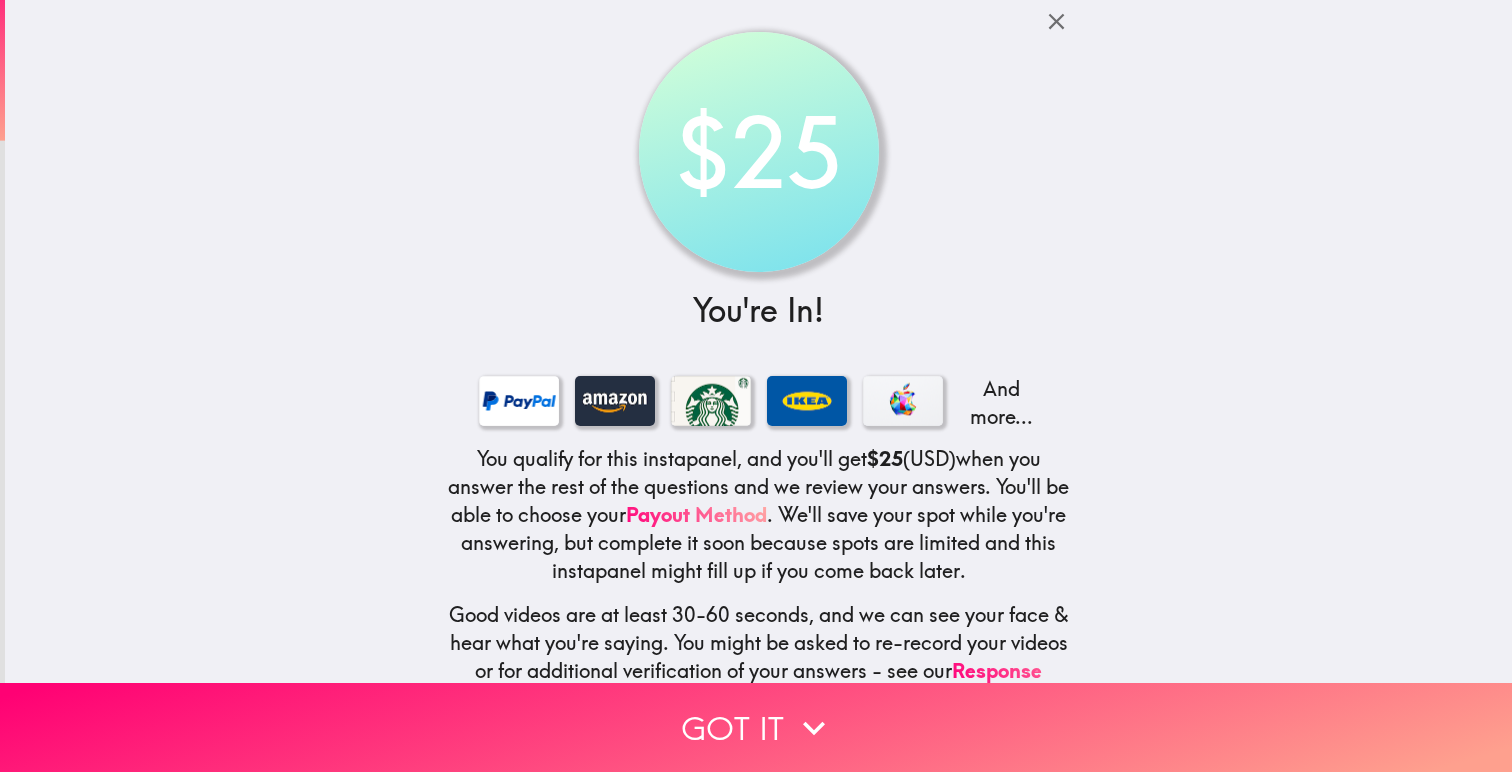scroll, scrollTop: 0, scrollLeft: 0, axis: both 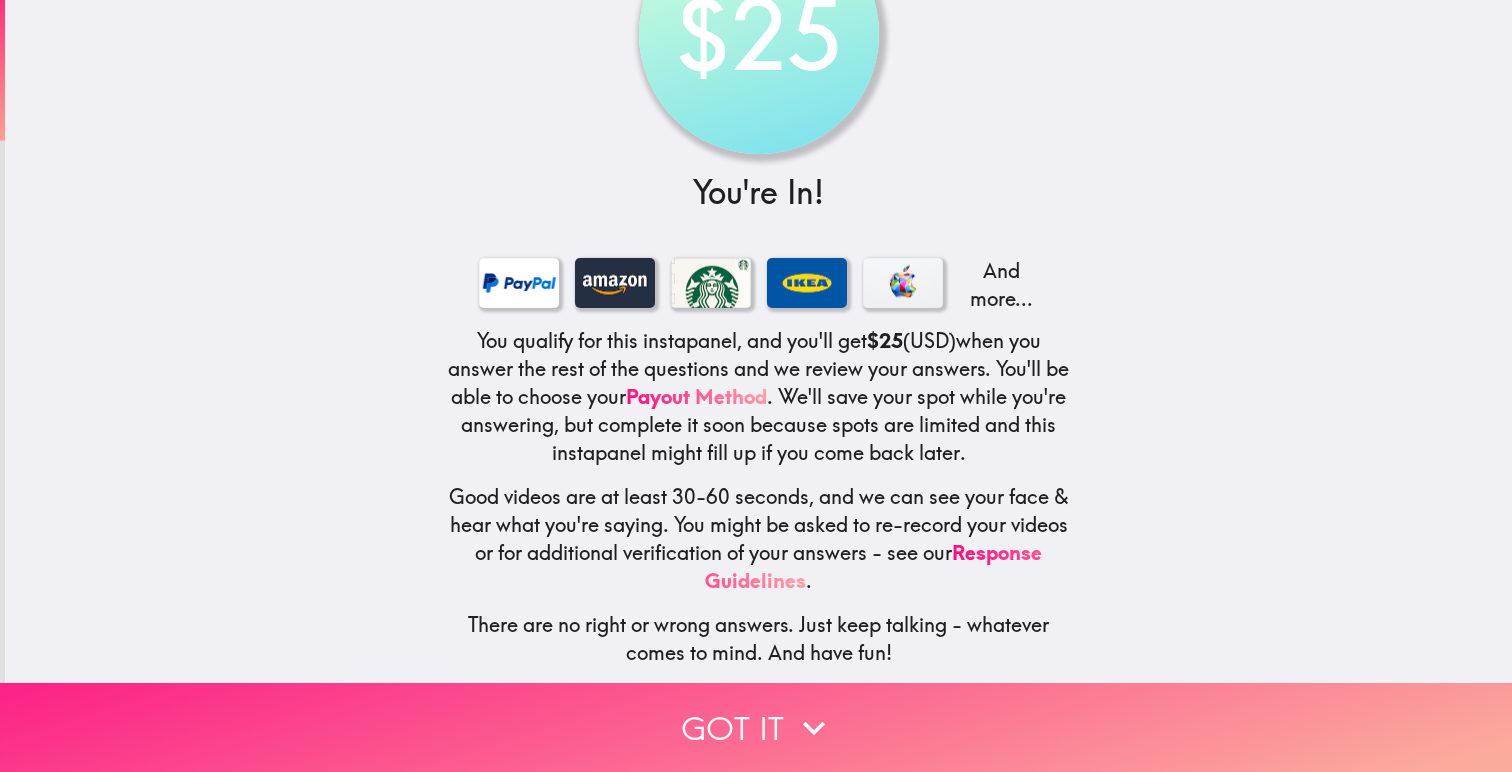 click on "Got it" at bounding box center (756, 727) 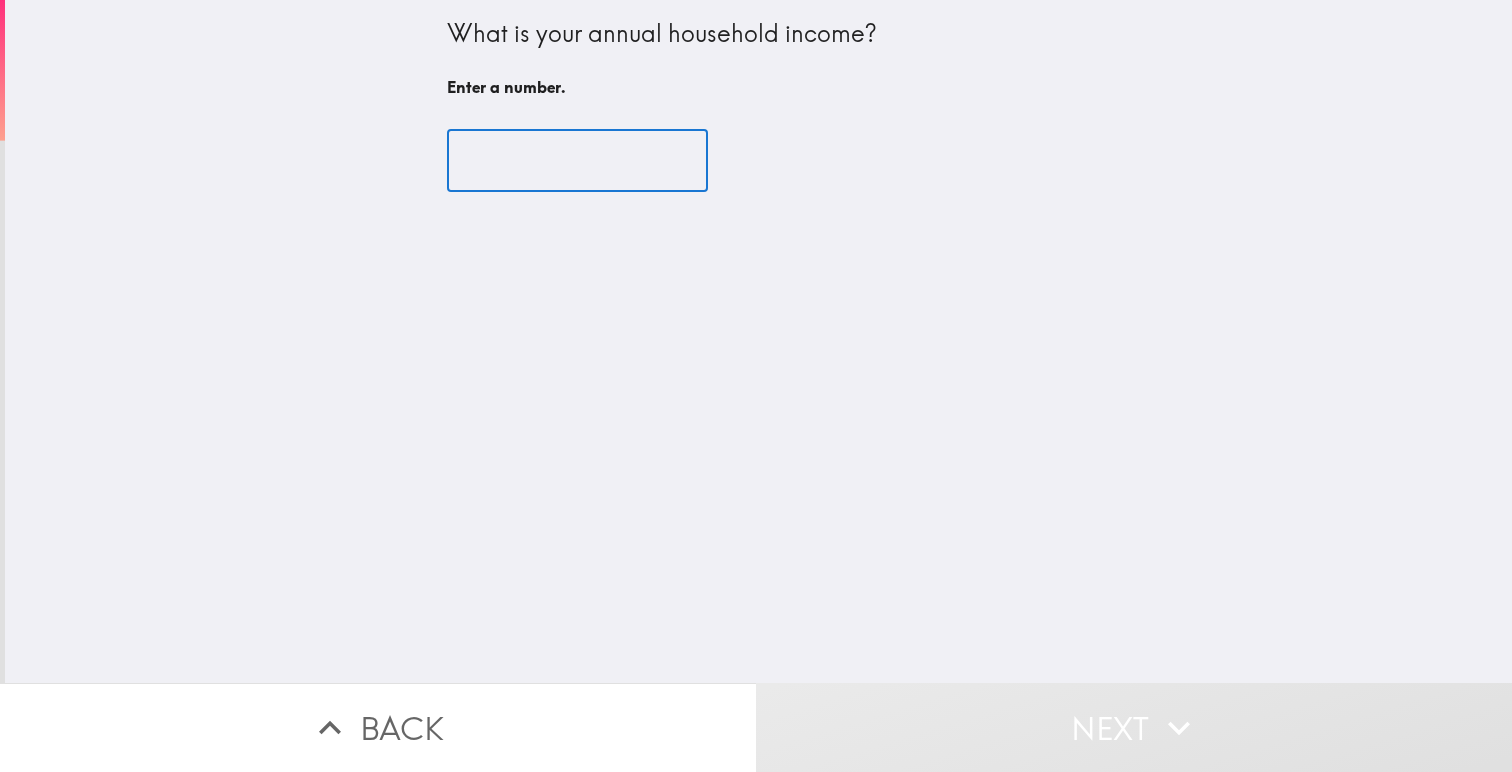 scroll, scrollTop: 0, scrollLeft: 0, axis: both 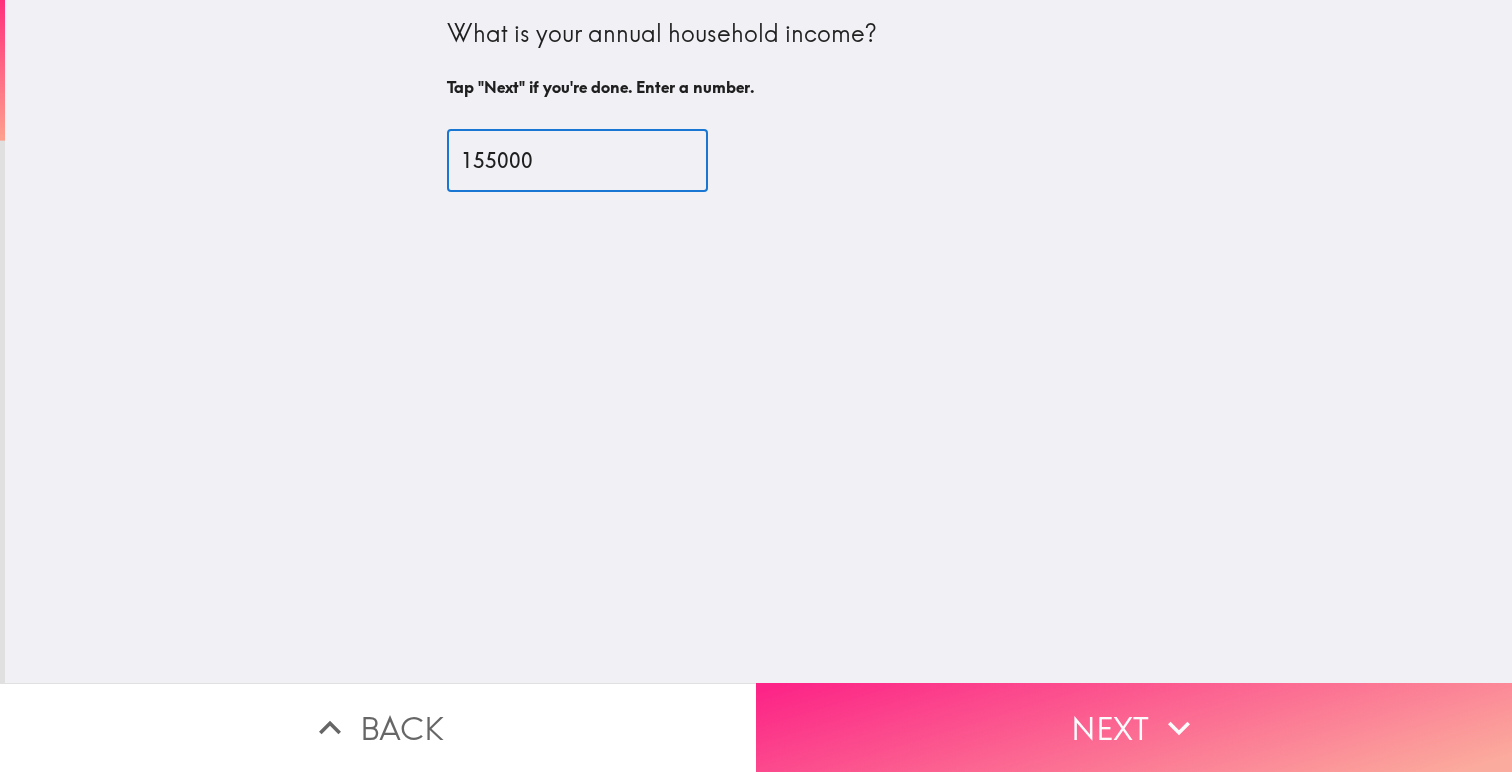 type on "155000" 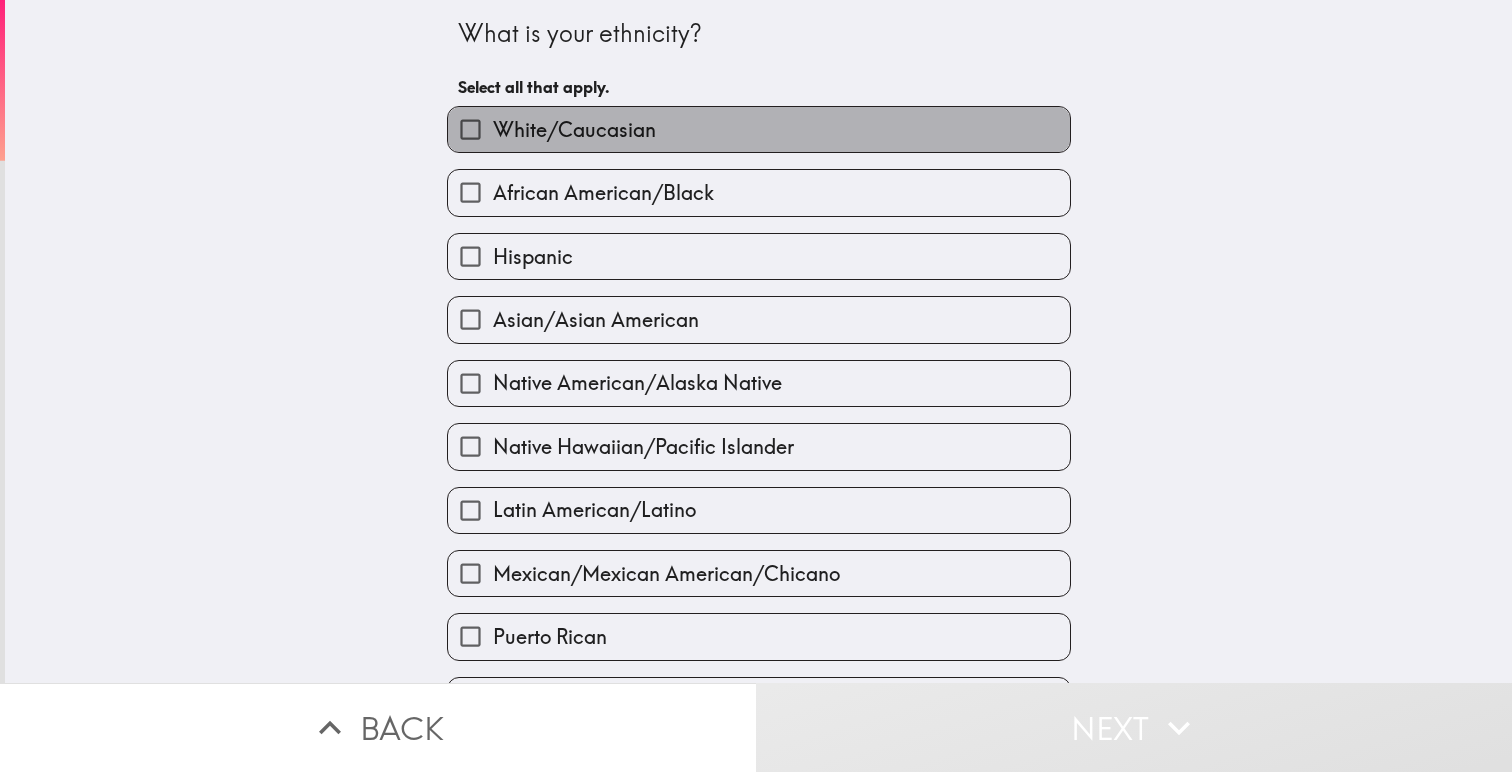 click on "White/Caucasian" at bounding box center [759, 129] 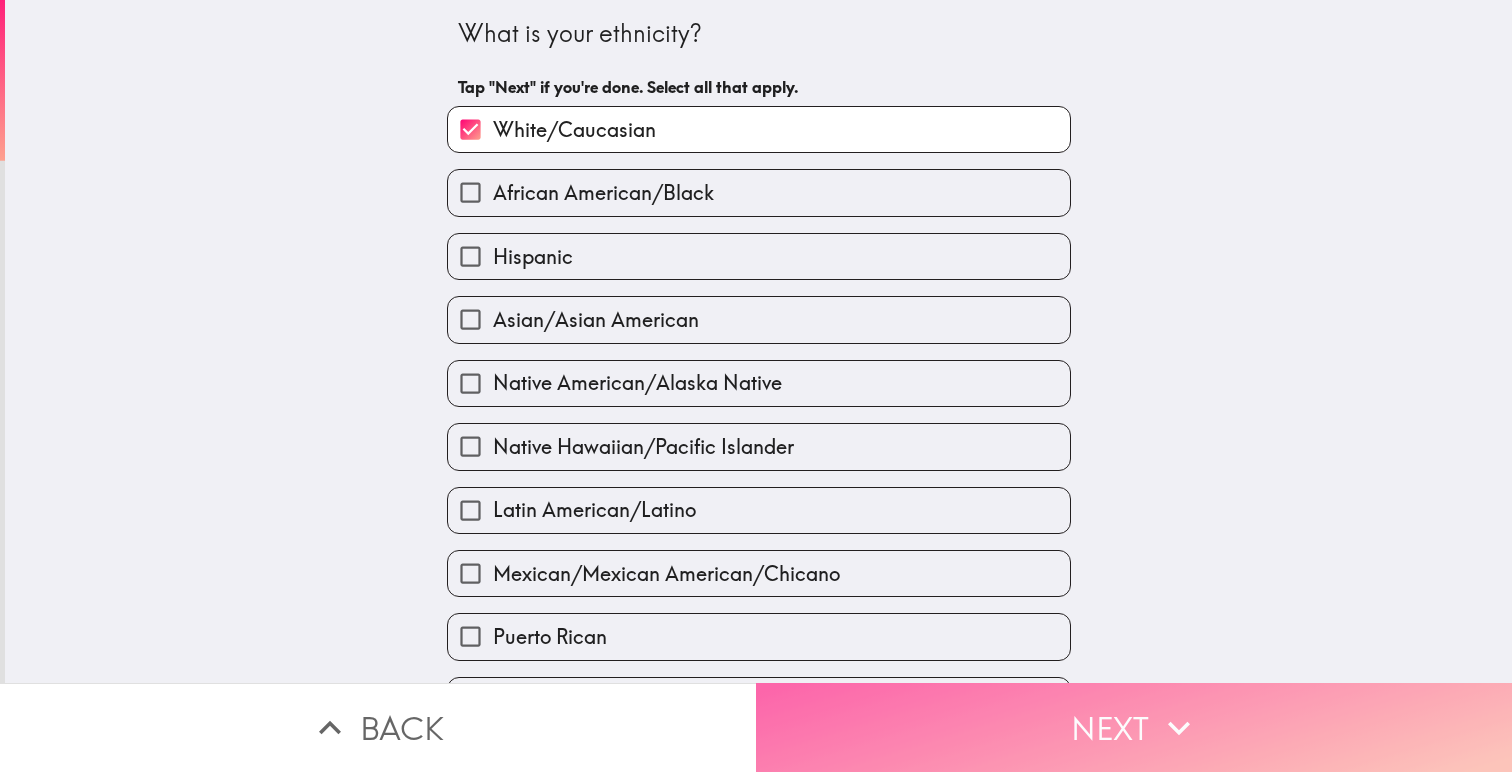click at bounding box center [1179, 728] 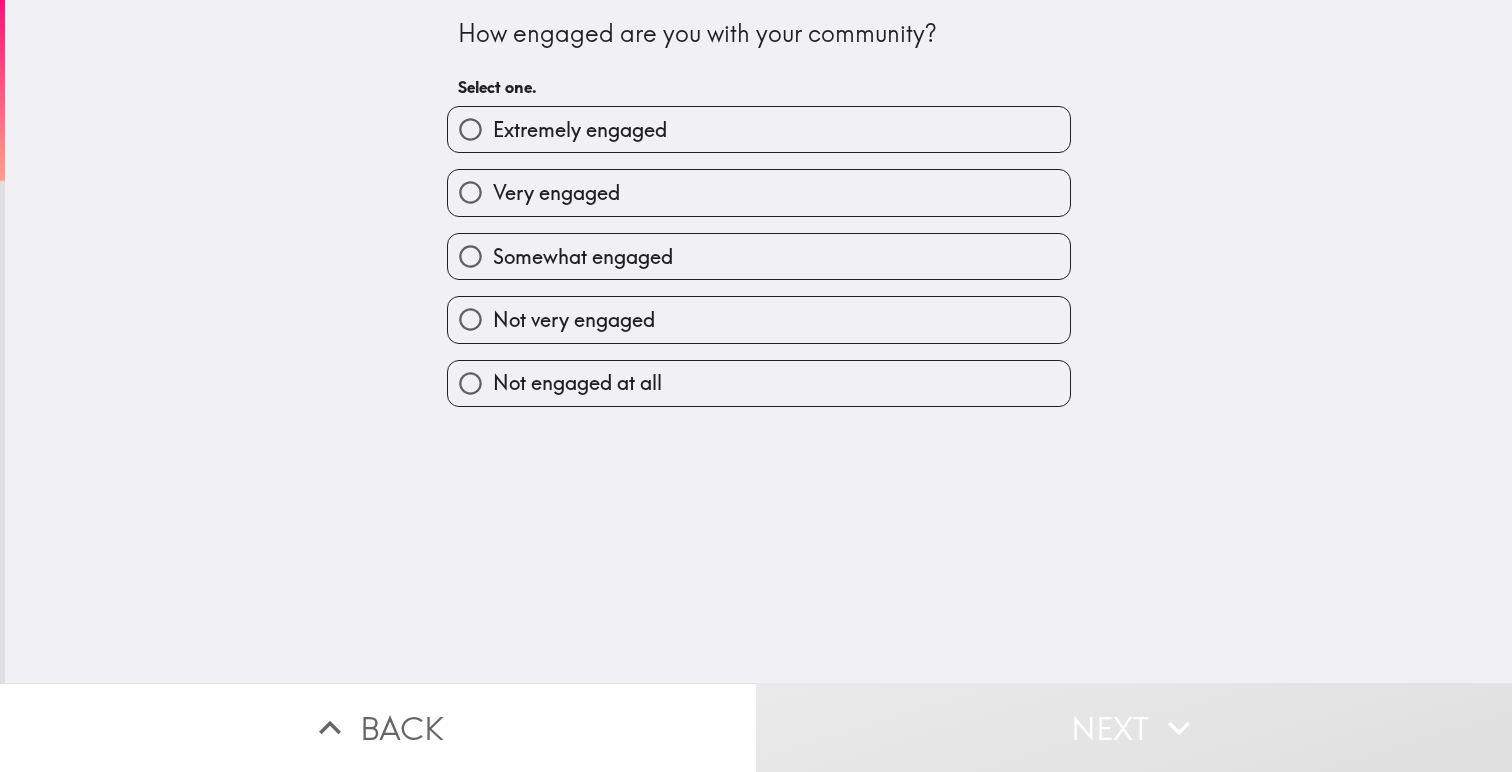click on "Somewhat engaged" at bounding box center (580, 130) 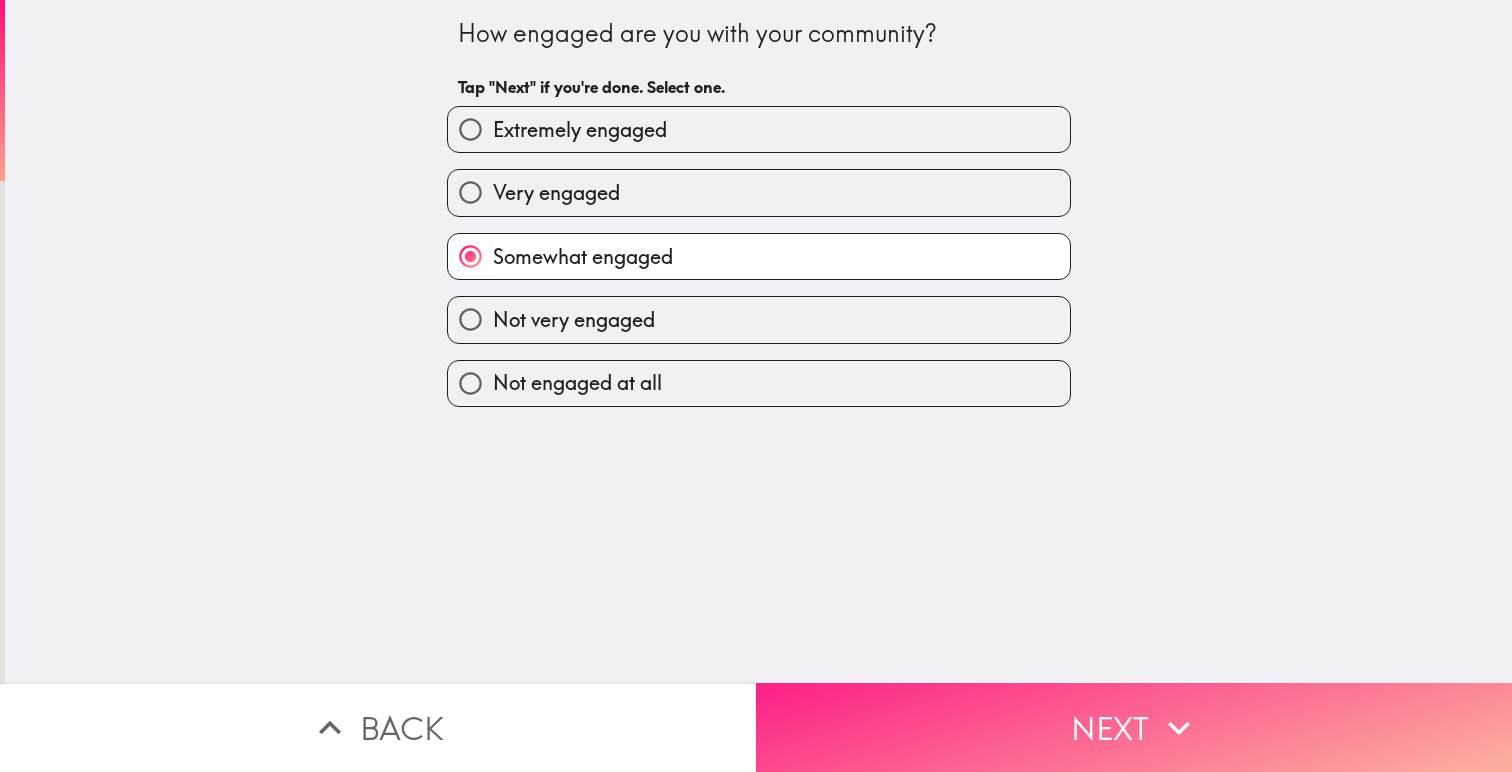 click on "Next" at bounding box center [1134, 727] 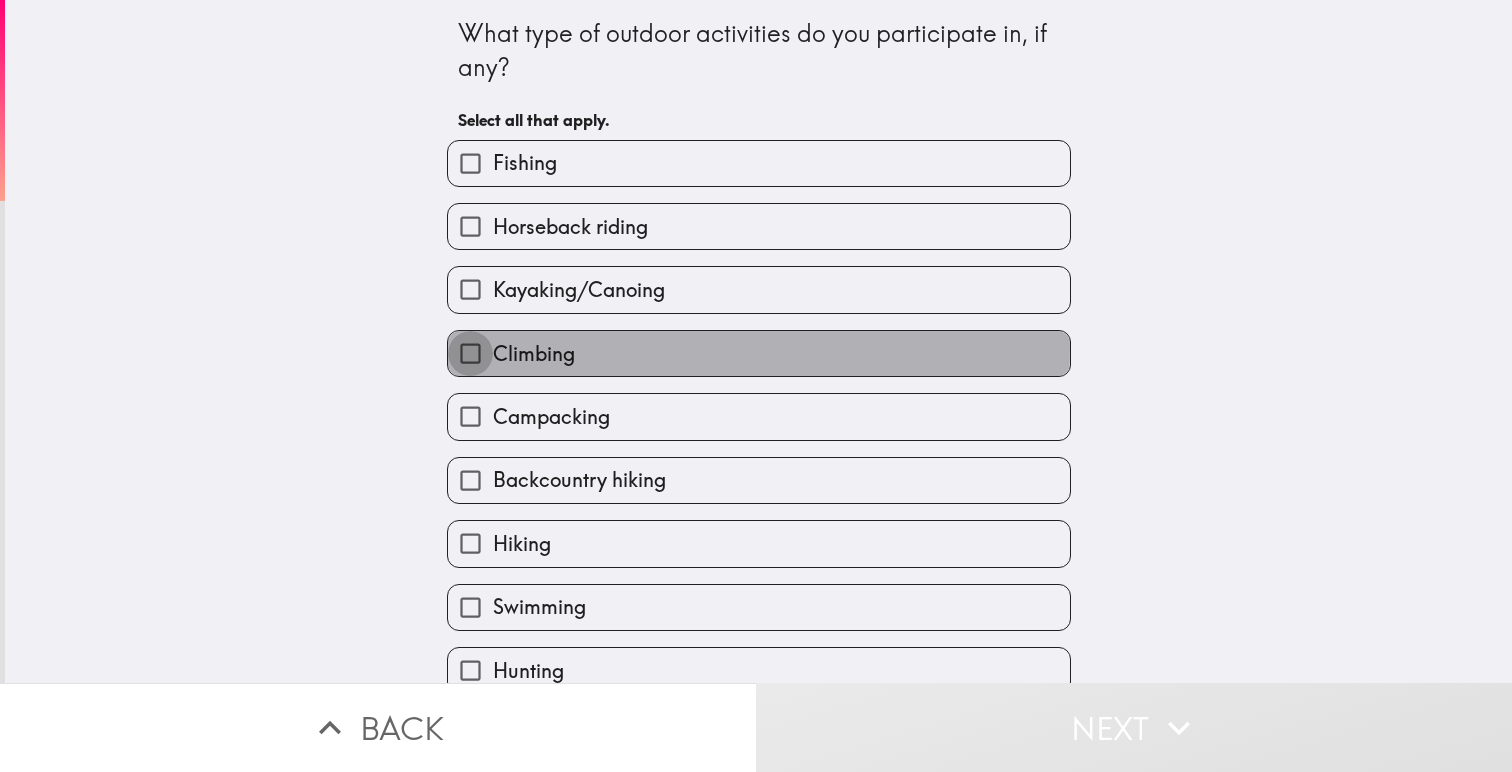 click on "Climbing" at bounding box center [470, 163] 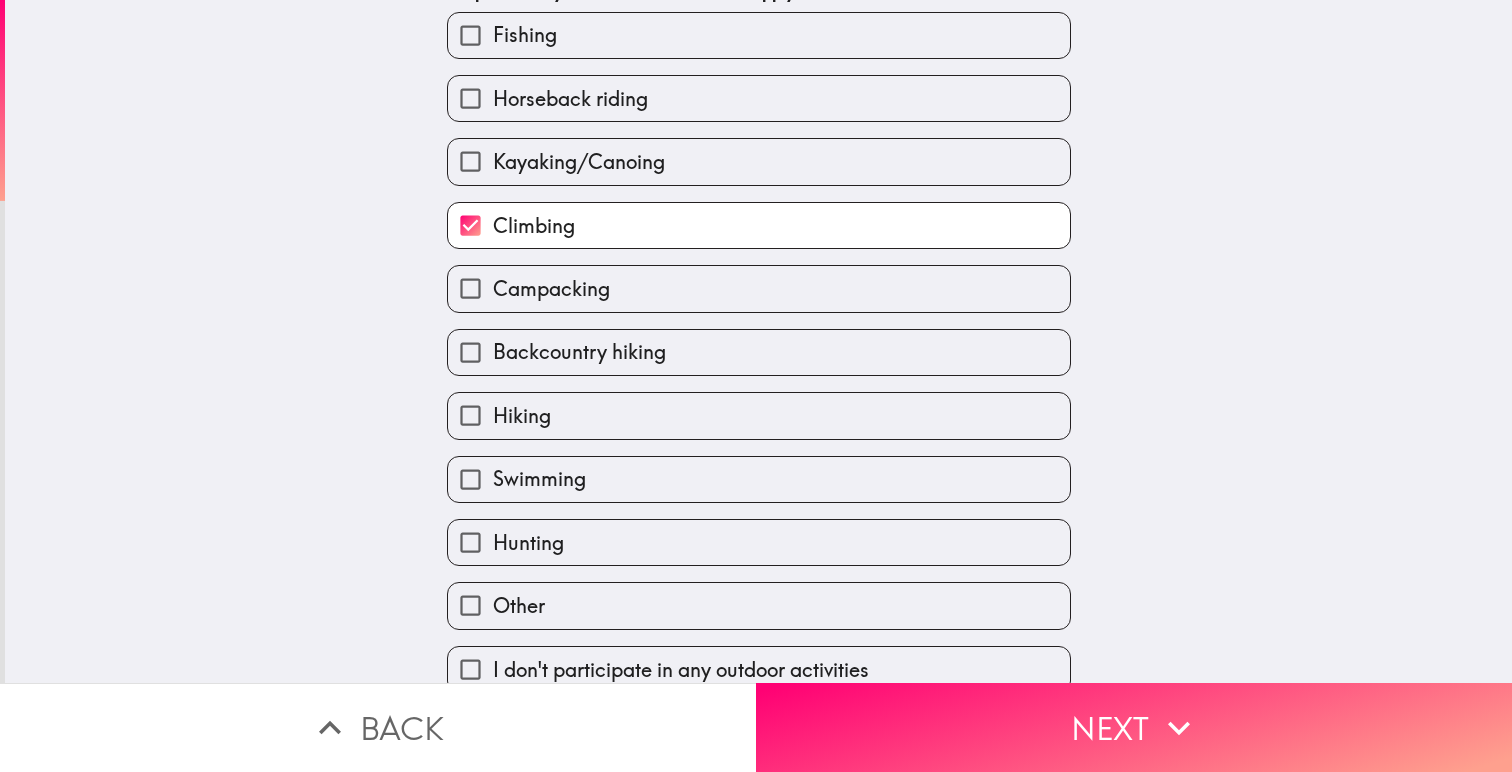 scroll, scrollTop: 149, scrollLeft: 0, axis: vertical 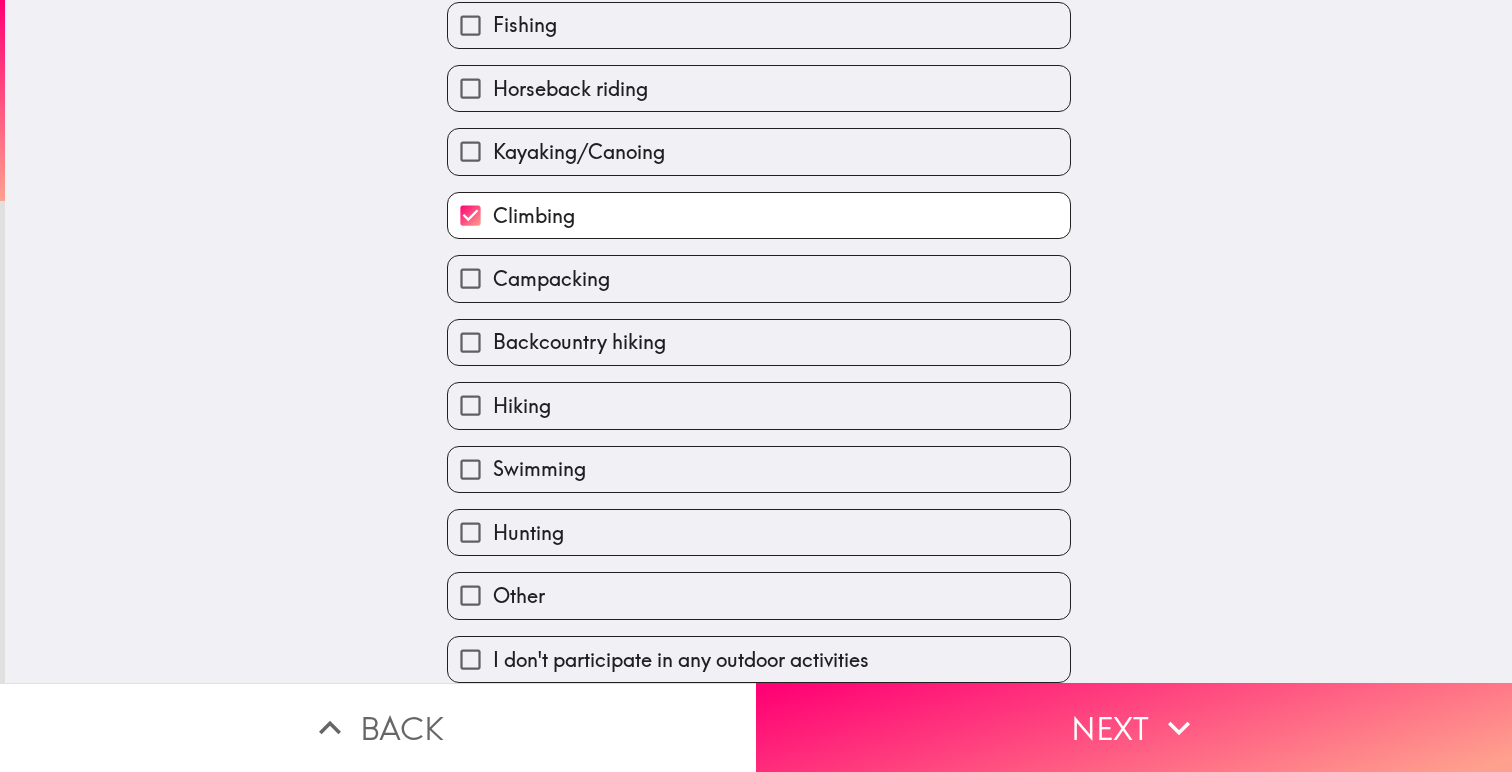 click on "Hiking" at bounding box center (470, 25) 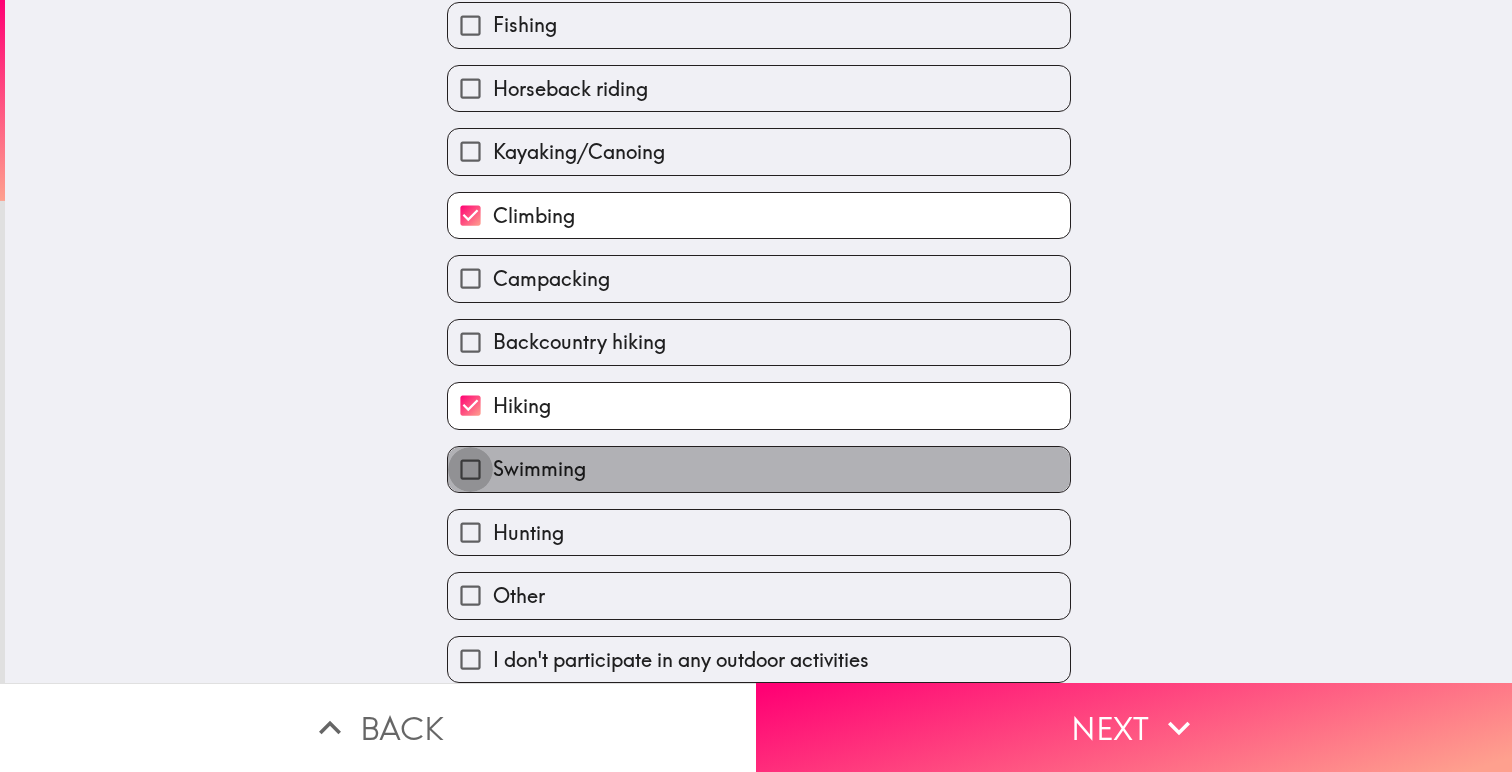 click on "Swimming" at bounding box center (470, 25) 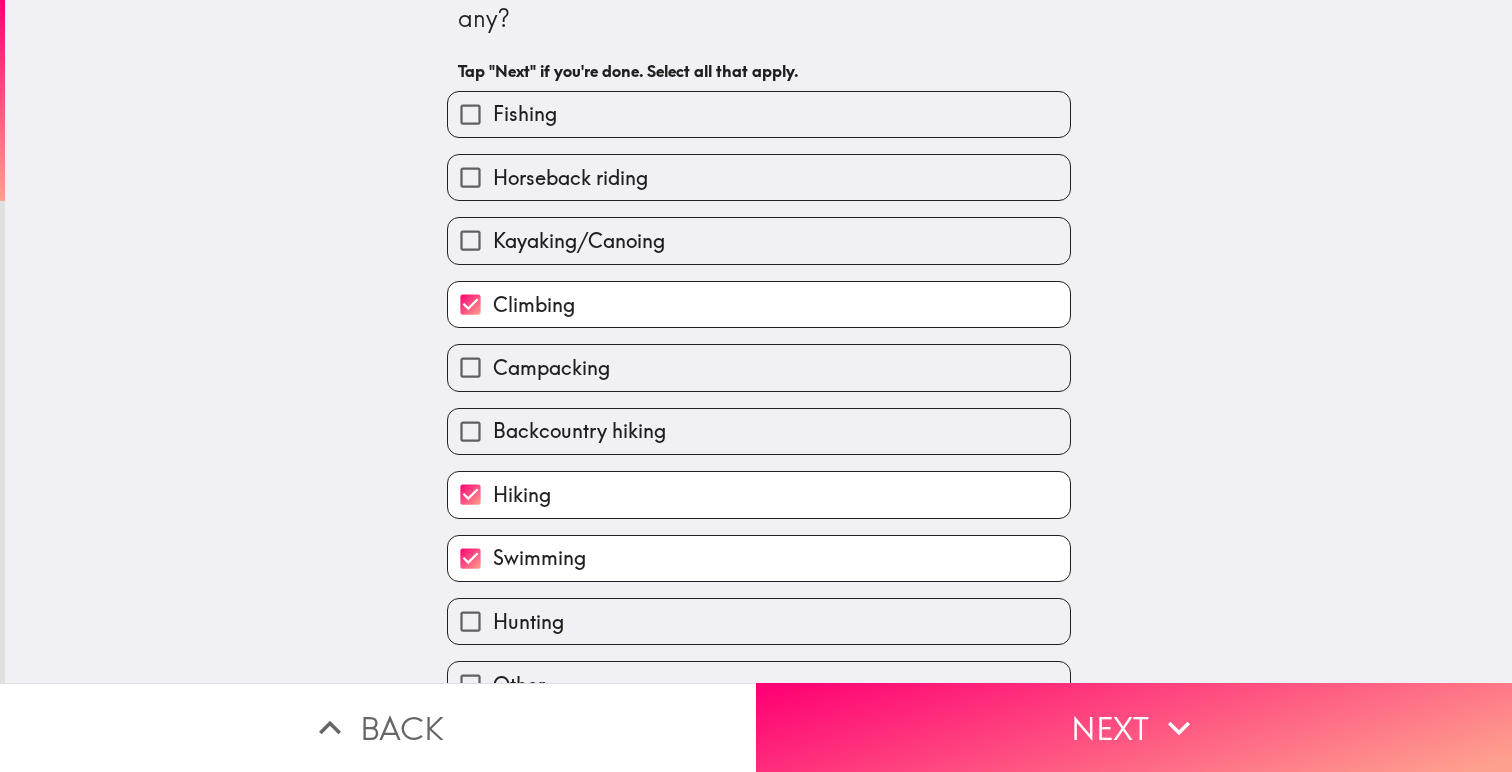 scroll, scrollTop: 0, scrollLeft: 0, axis: both 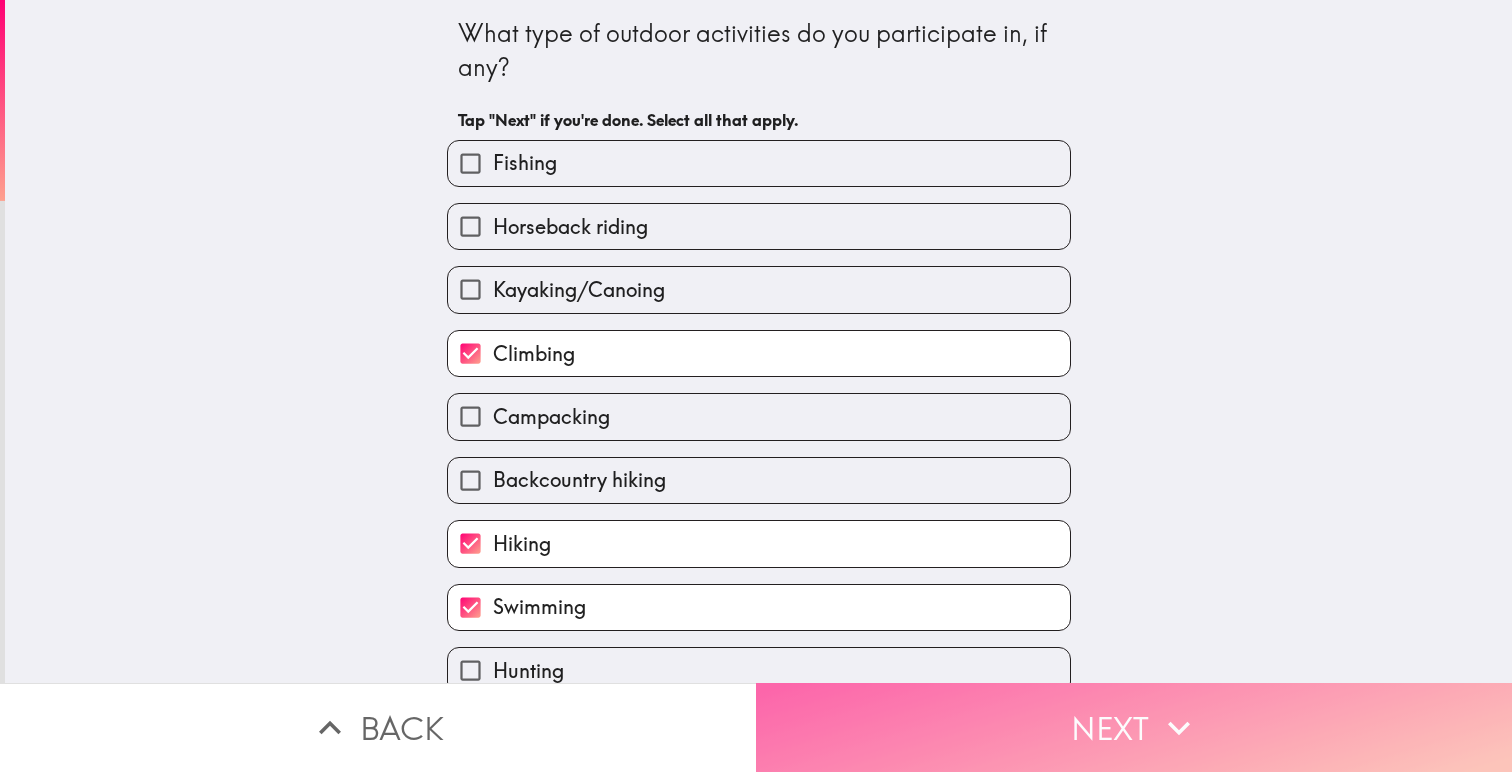 click on "Next" at bounding box center [1134, 727] 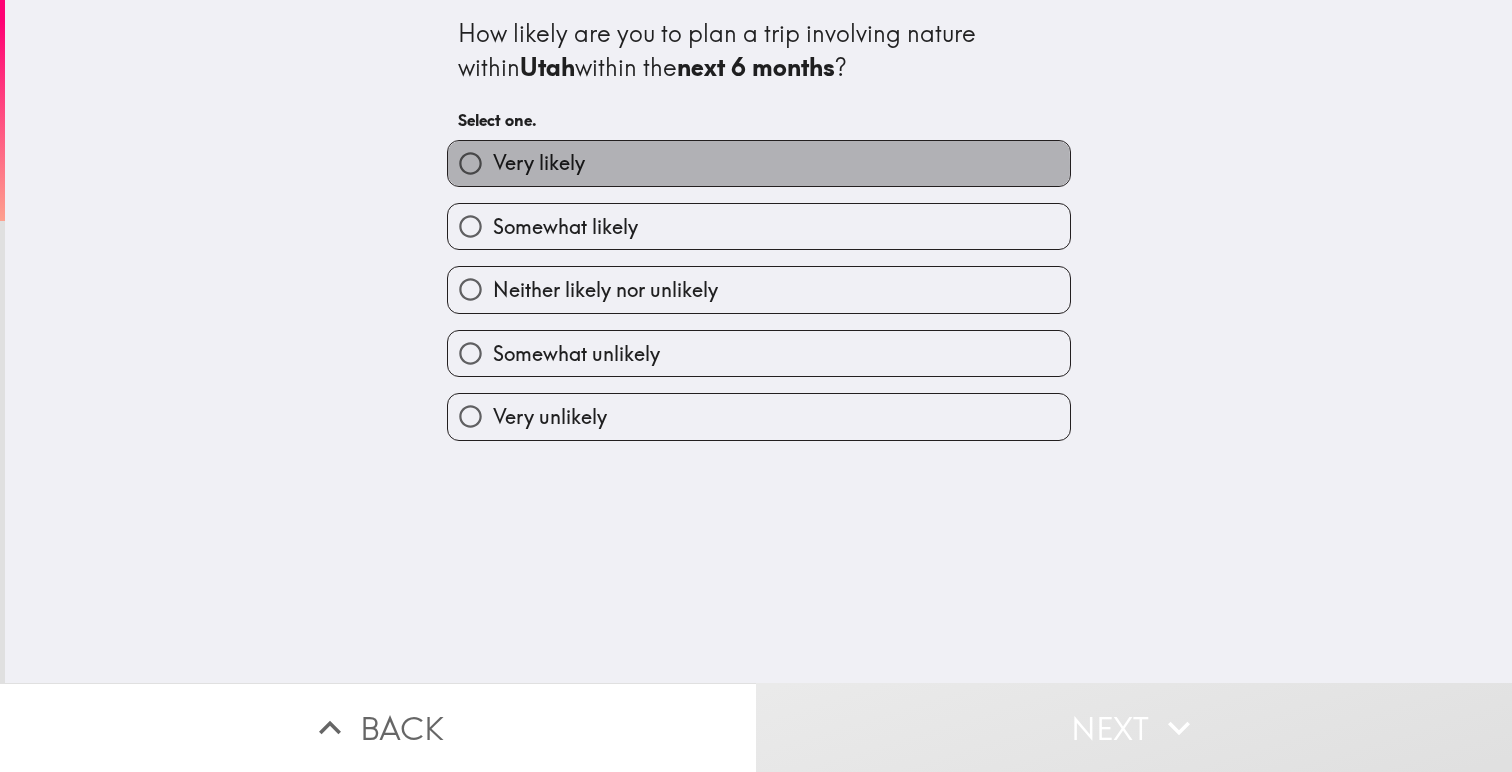 click on "Very likely" at bounding box center [539, 163] 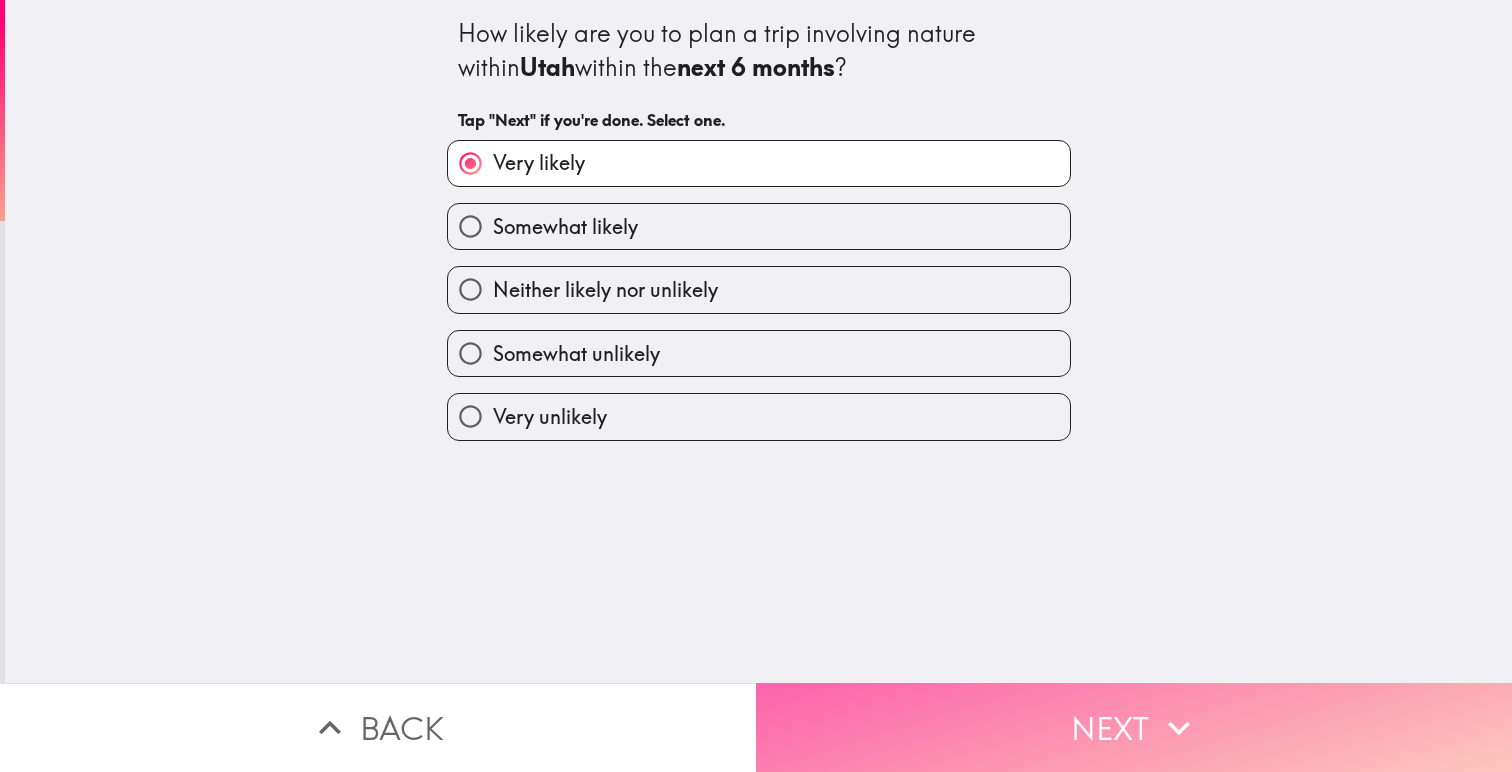 click on "Next" at bounding box center (1134, 727) 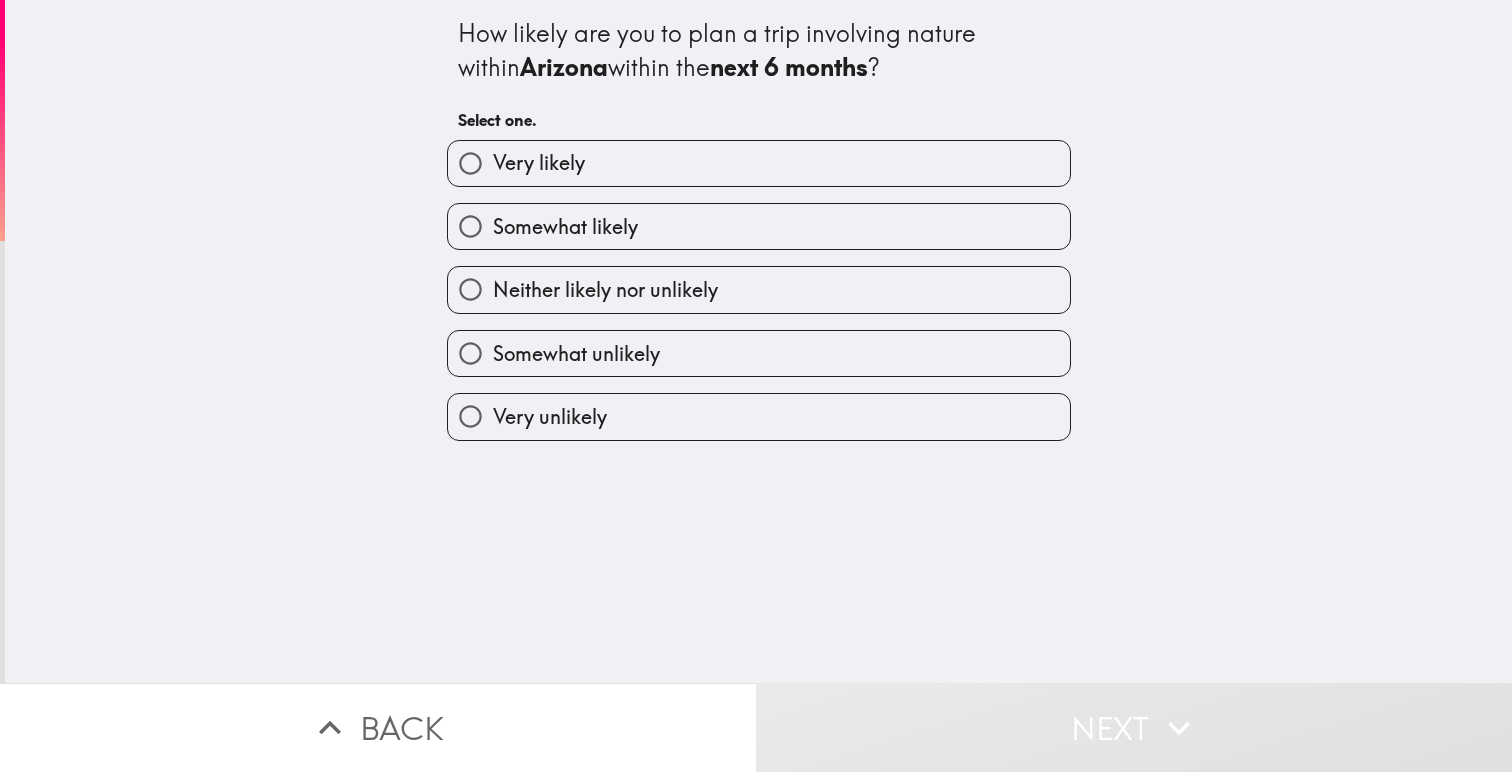 click on "Very likely" at bounding box center [539, 163] 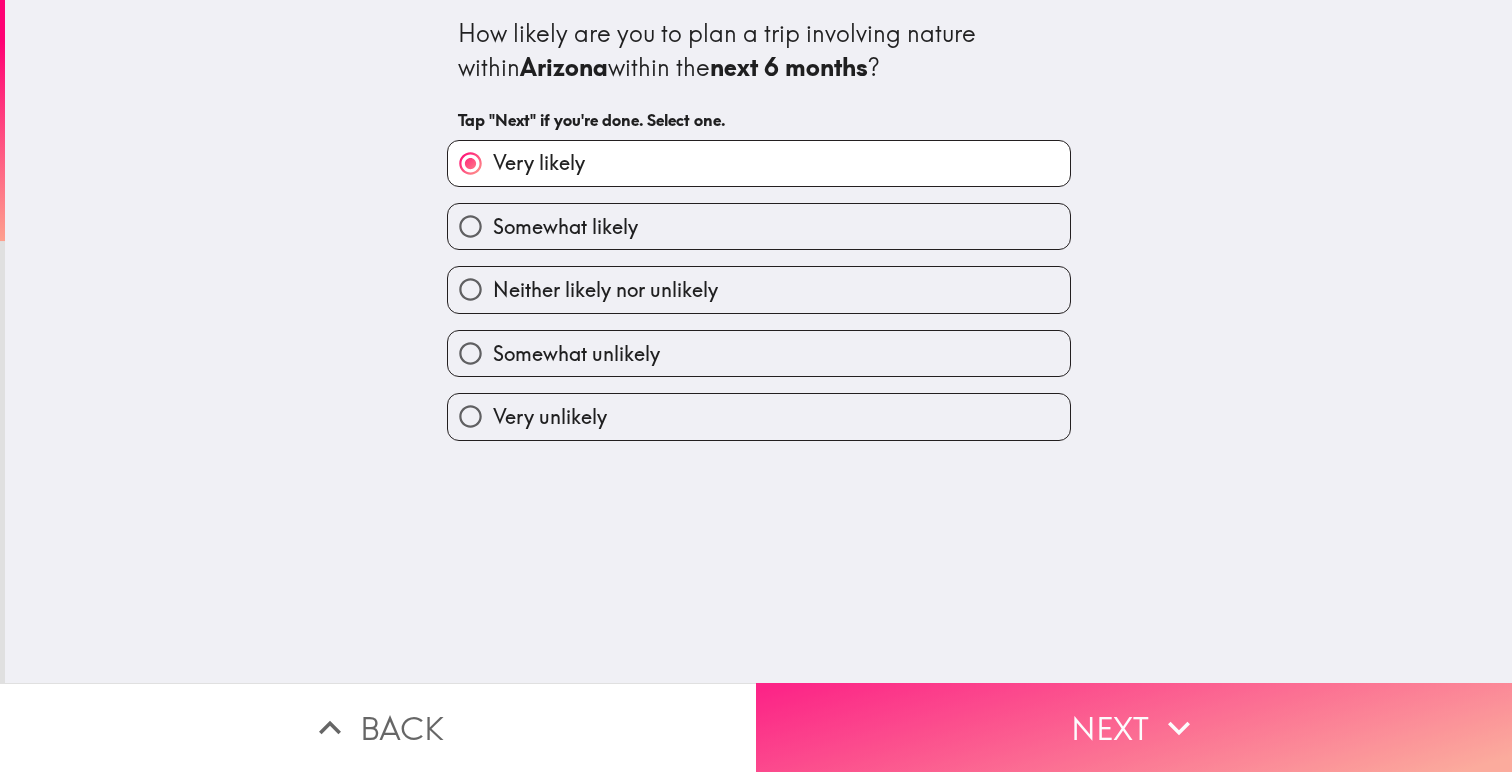 click on "Next" at bounding box center (1134, 727) 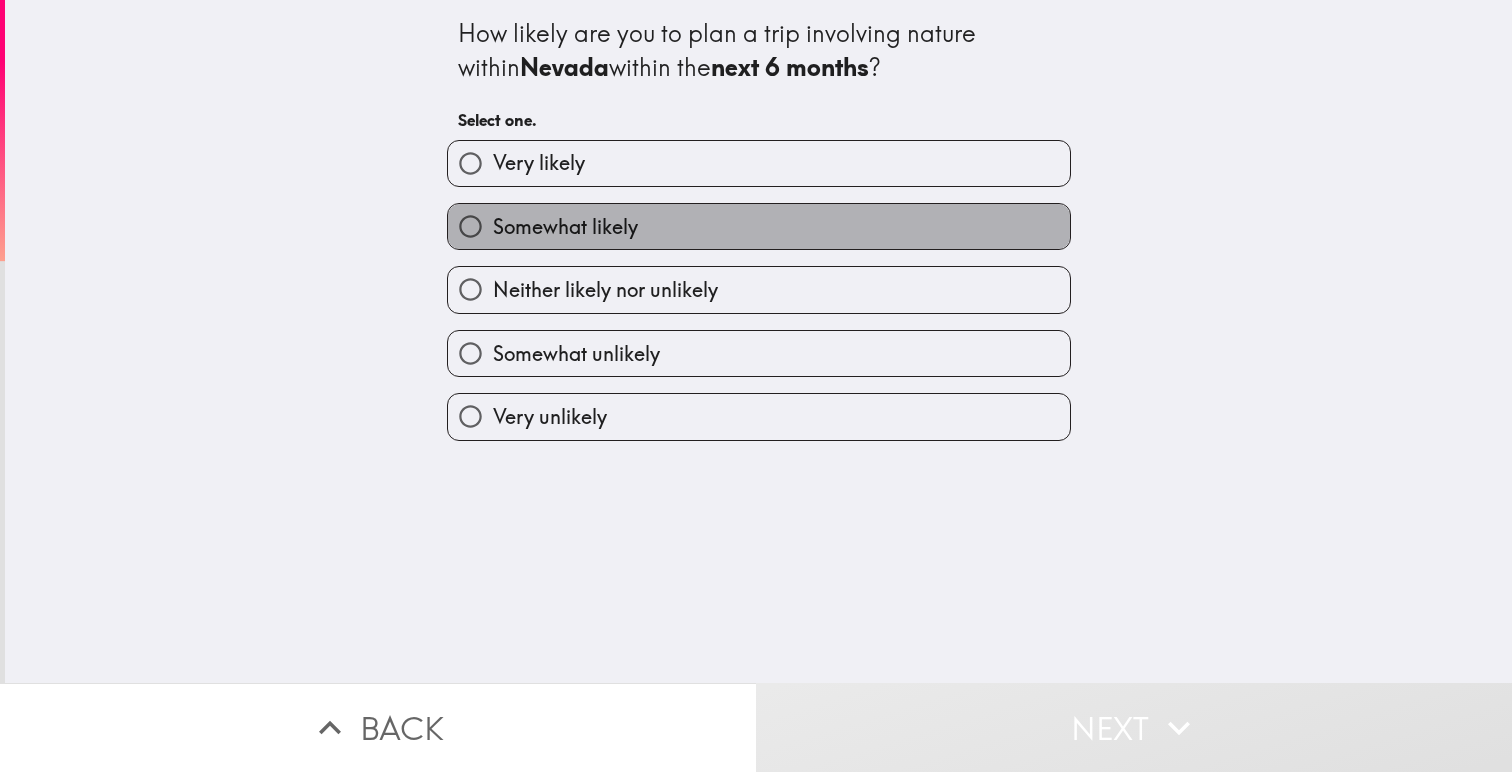 click on "Somewhat likely" at bounding box center (539, 163) 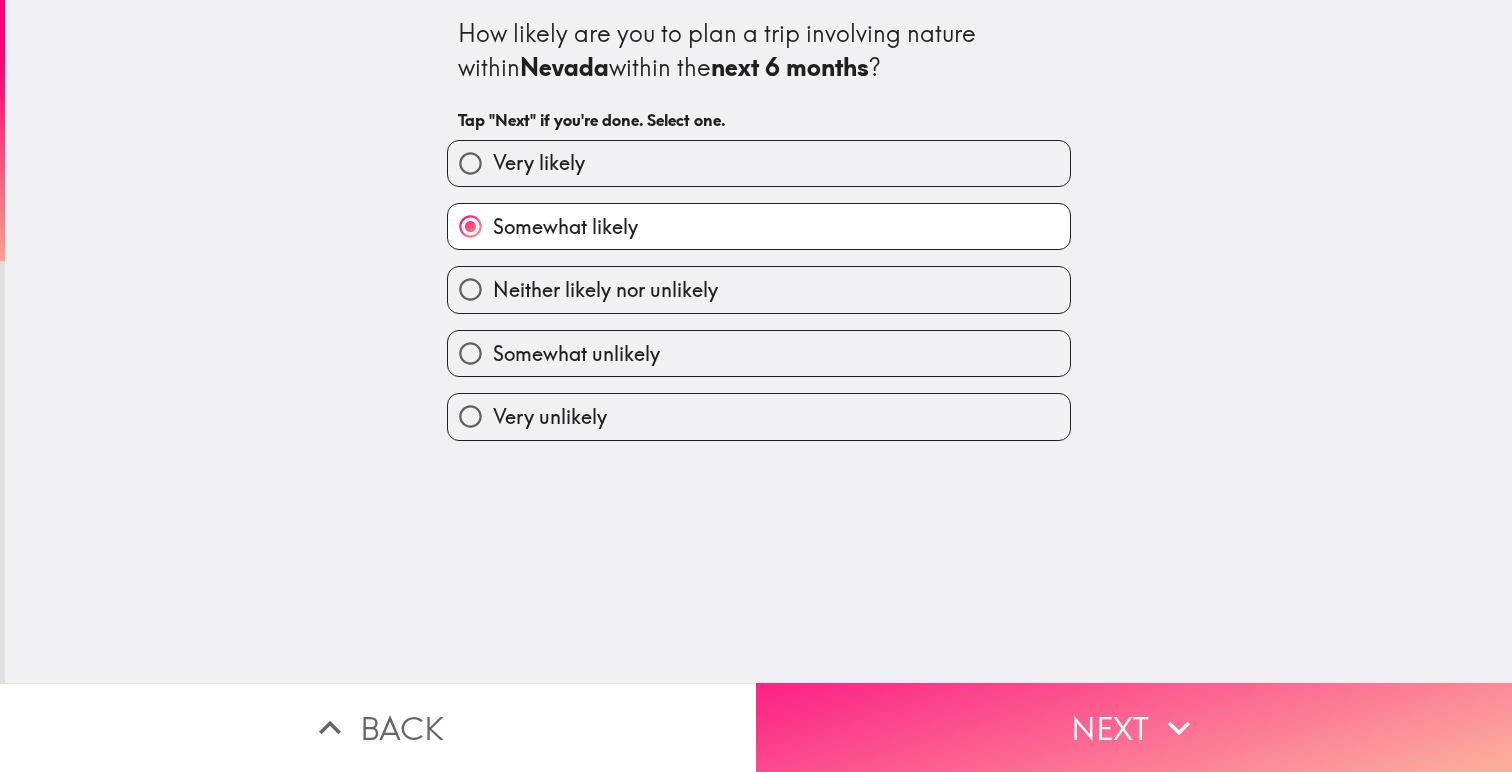 click on "Next" at bounding box center [1134, 727] 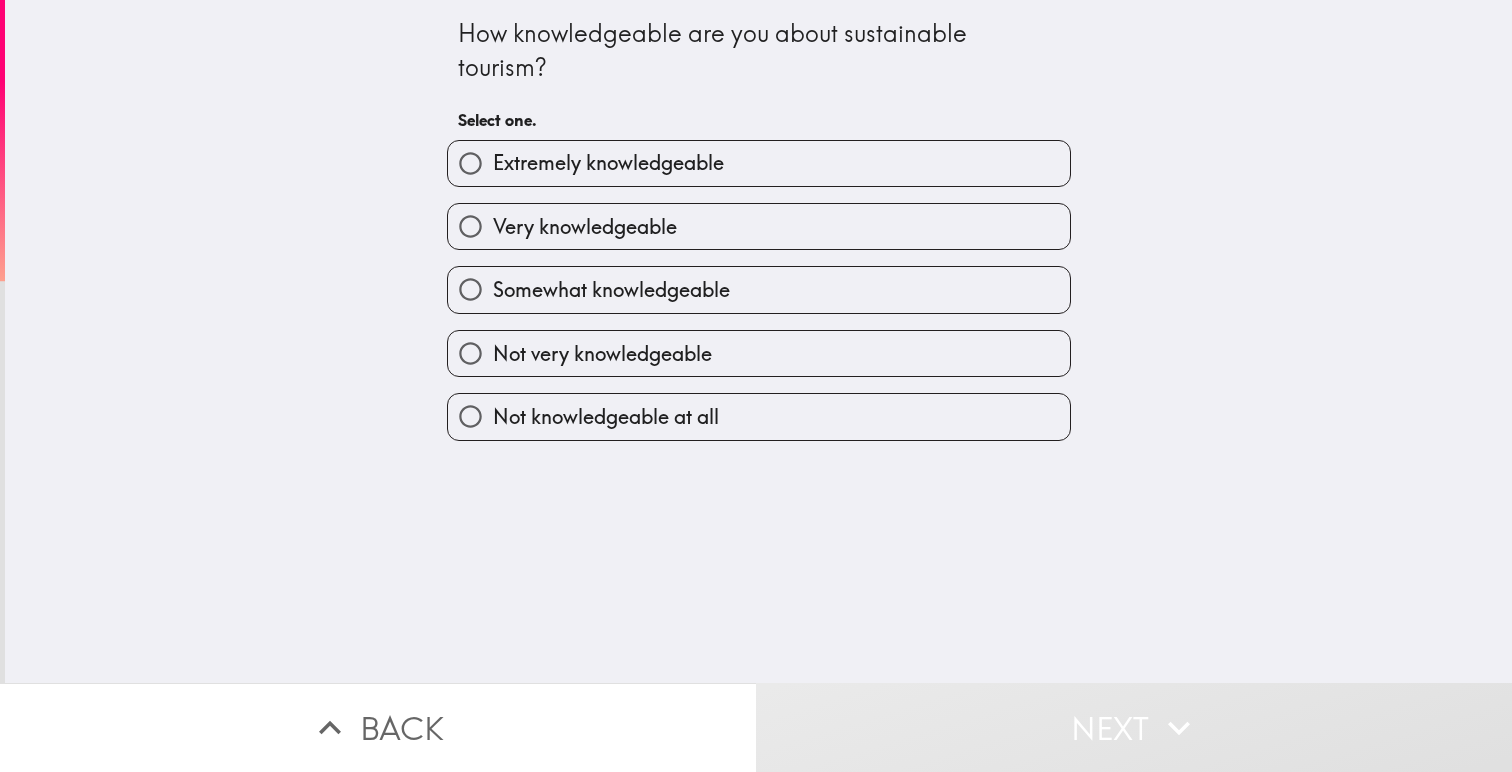 click on "Somewhat knowledgeable" at bounding box center [608, 163] 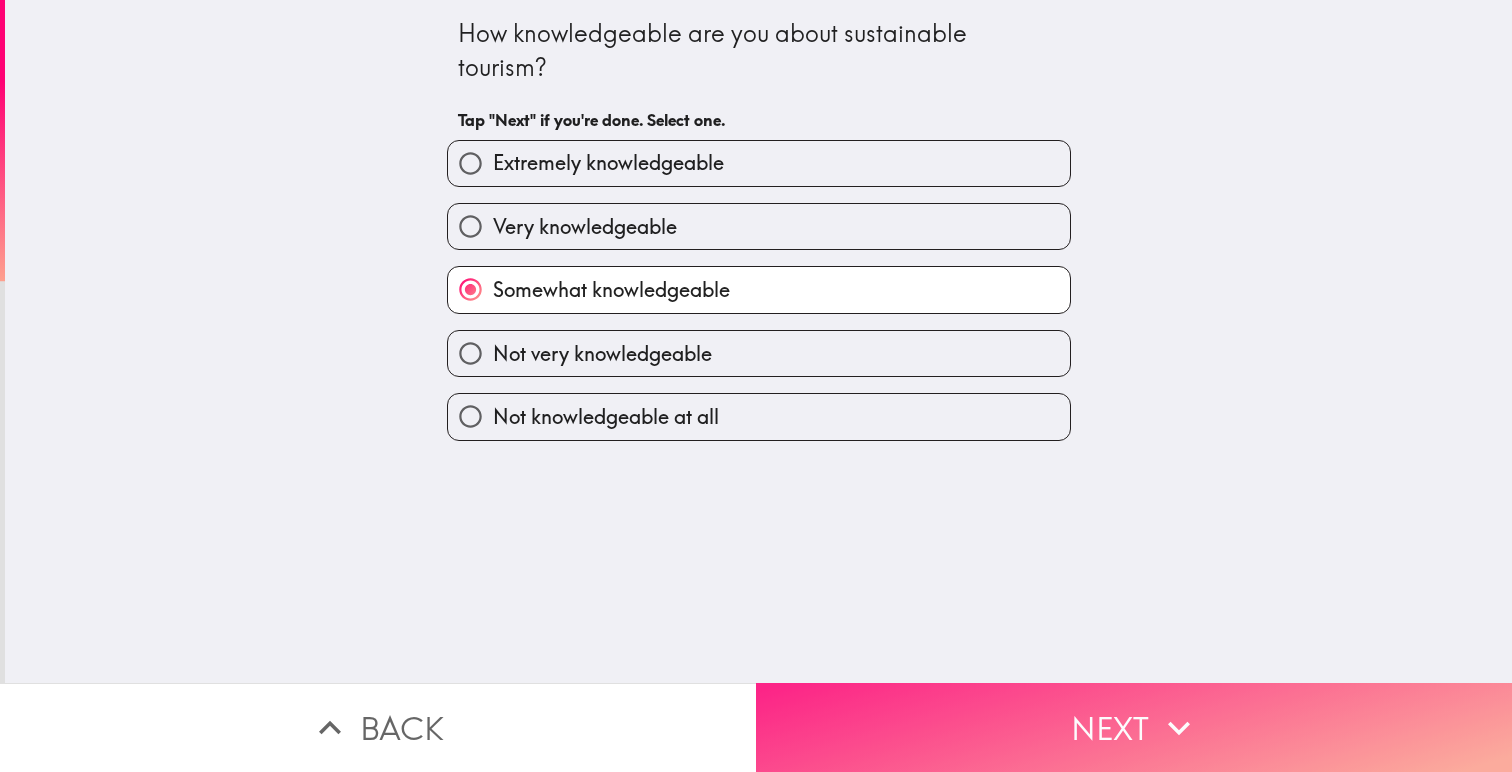 click on "Next" at bounding box center [1134, 727] 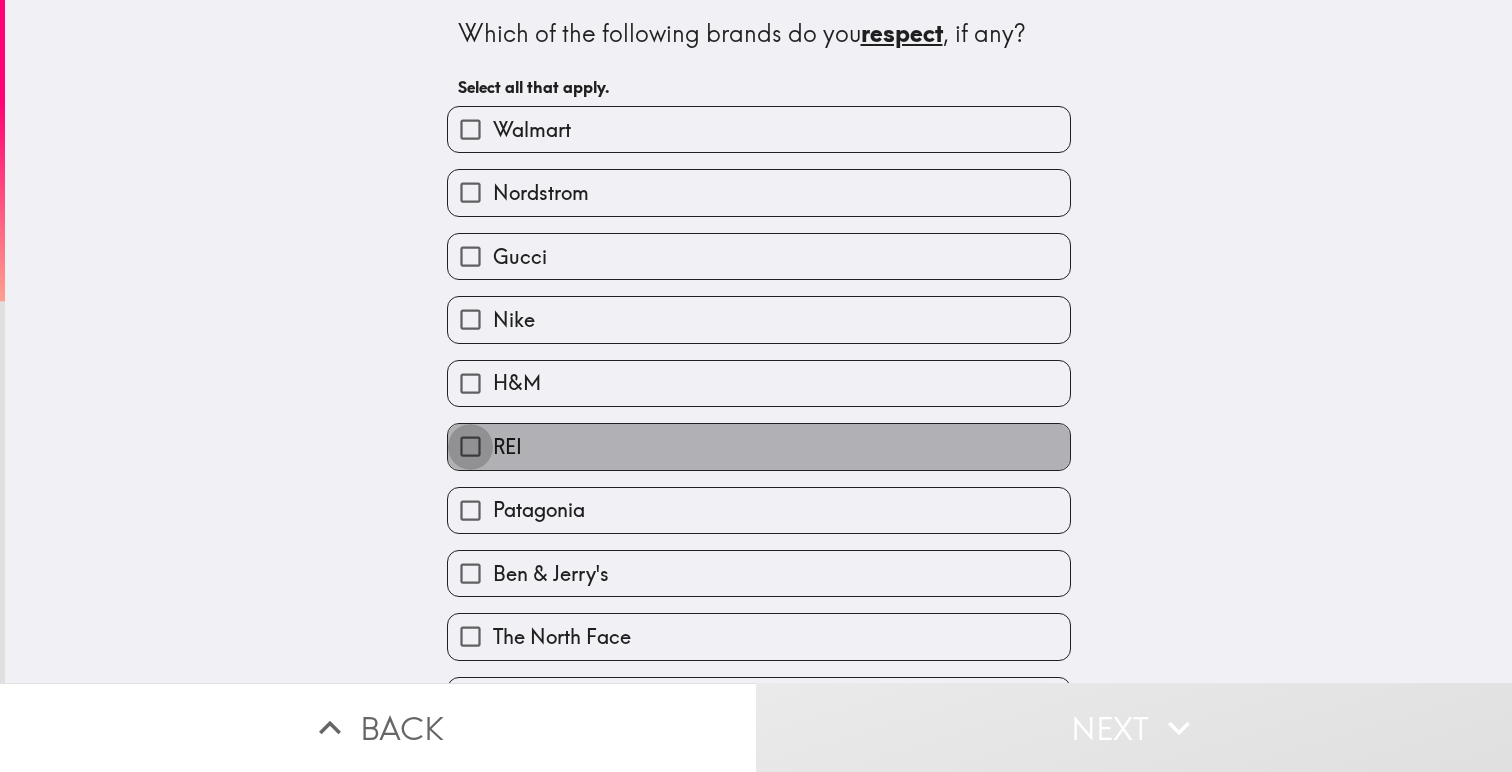 click on "REI" at bounding box center [470, 129] 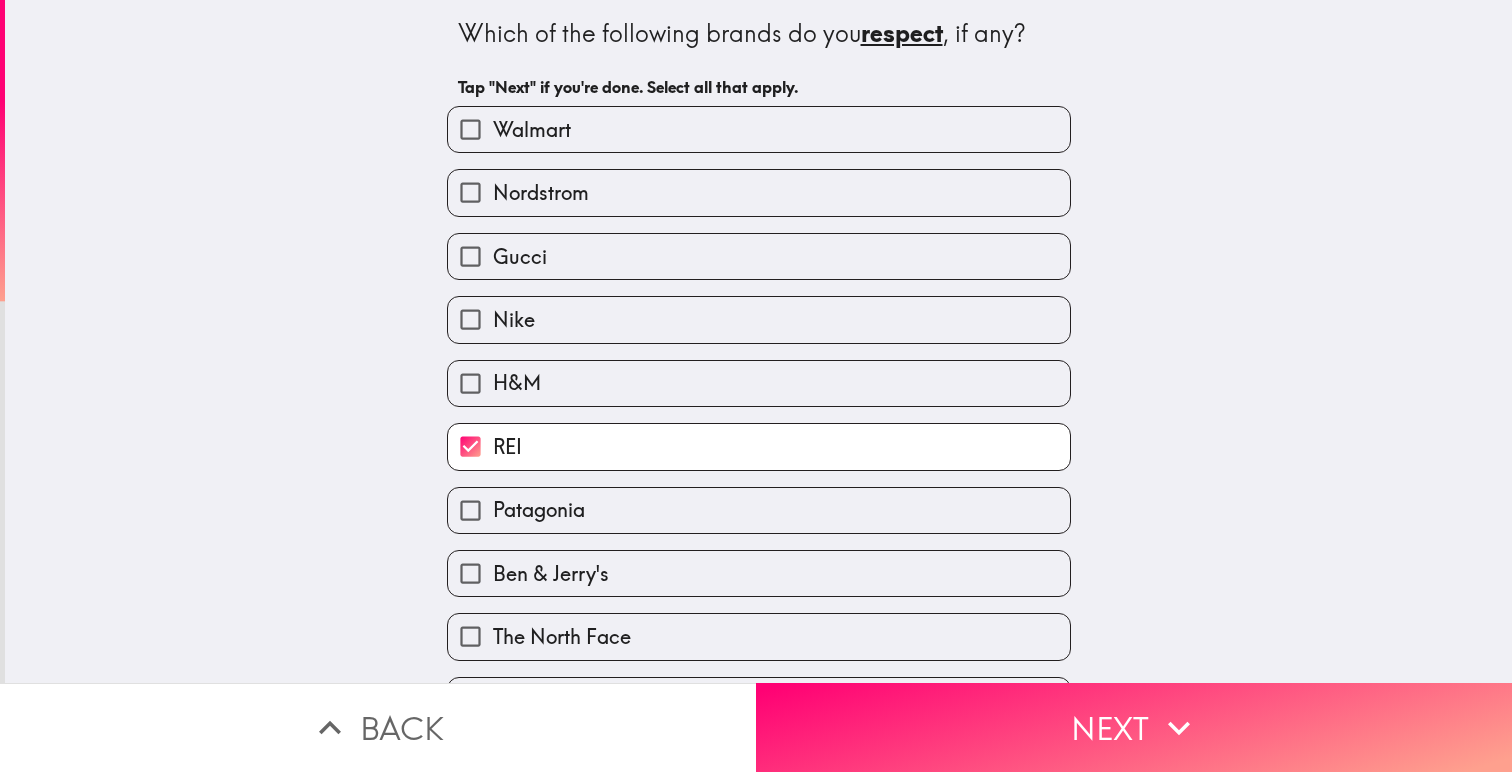 click on "Patagonia" at bounding box center [470, 129] 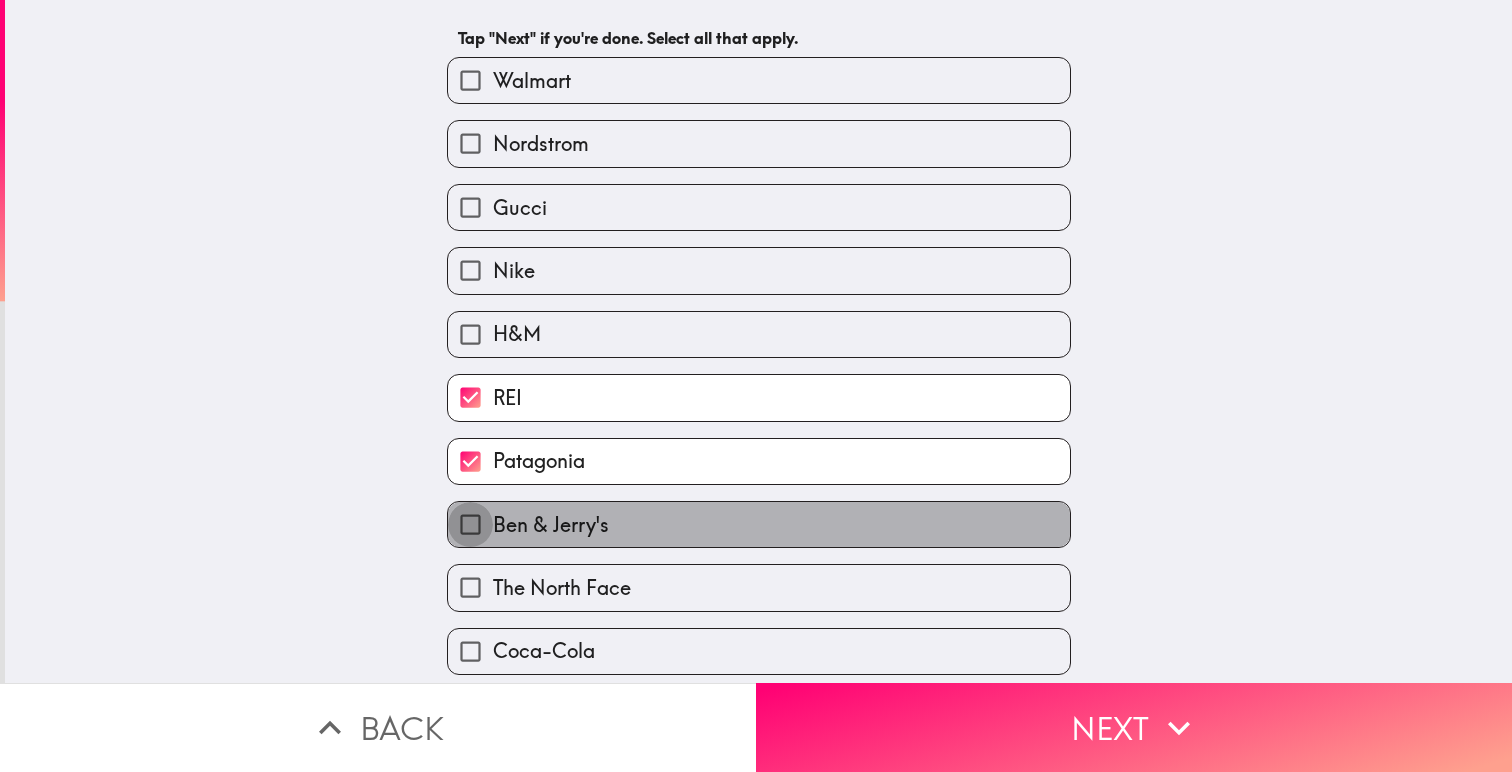 click on "Ben & Jerry's" at bounding box center [470, 80] 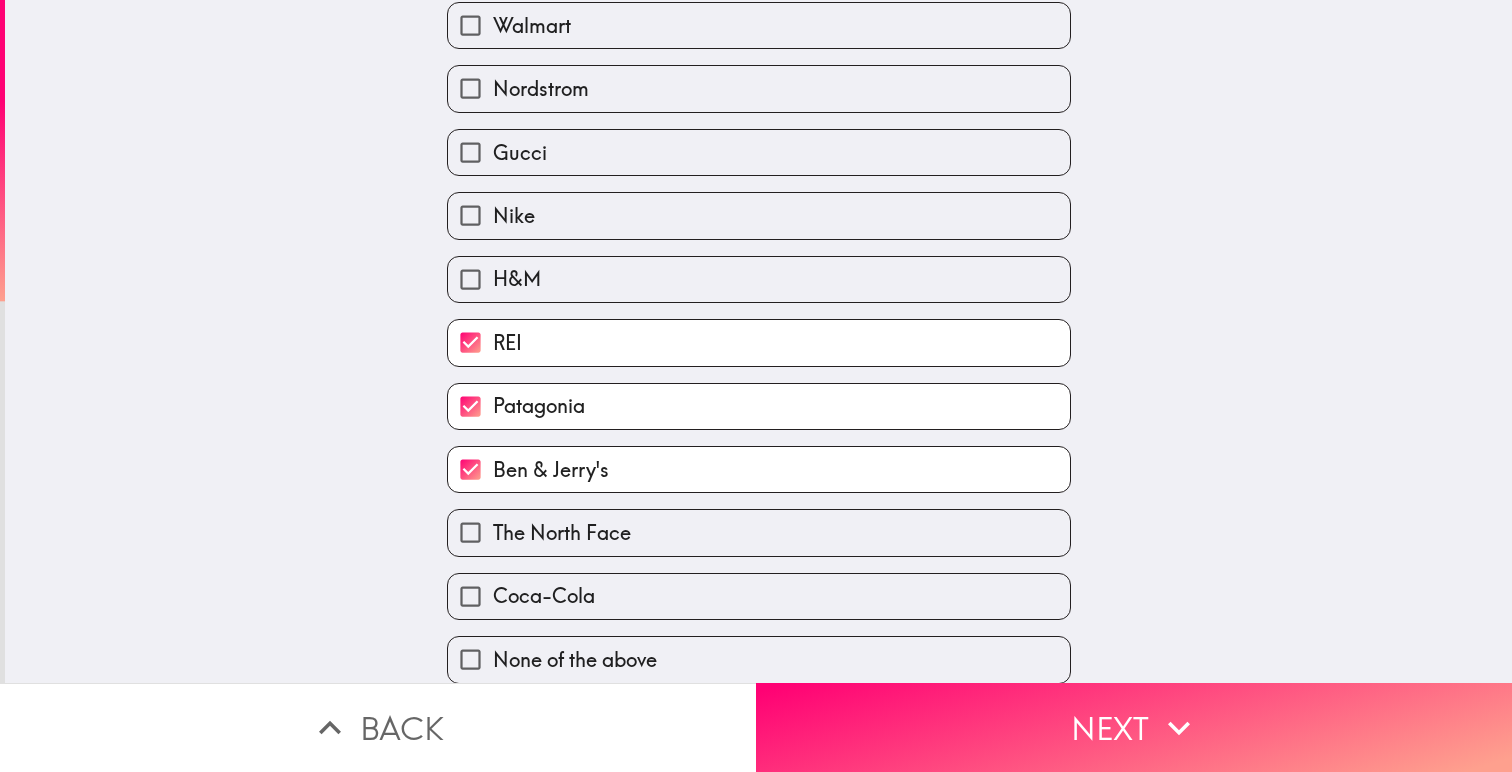 scroll, scrollTop: 115, scrollLeft: 0, axis: vertical 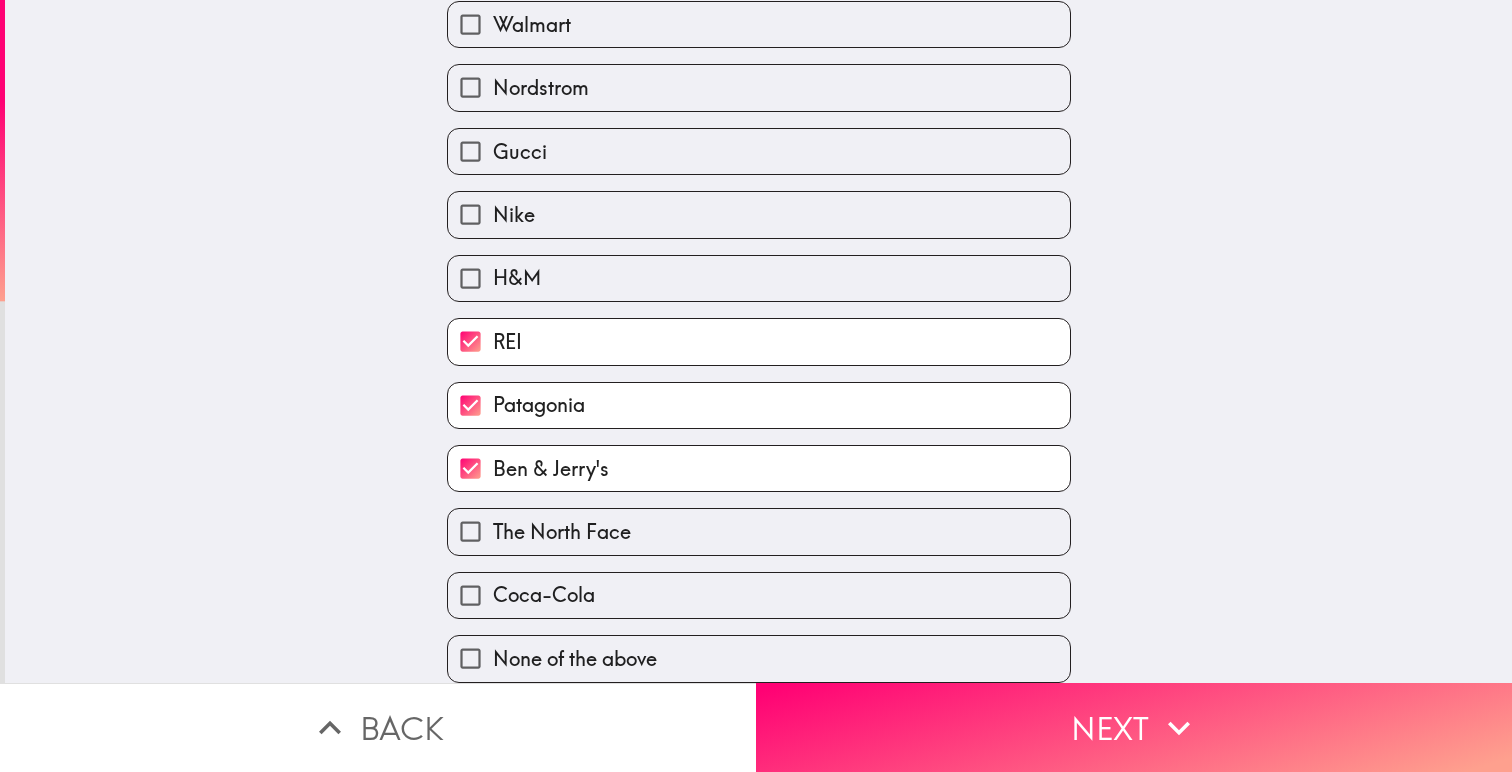 click on "The North Face" at bounding box center (470, 24) 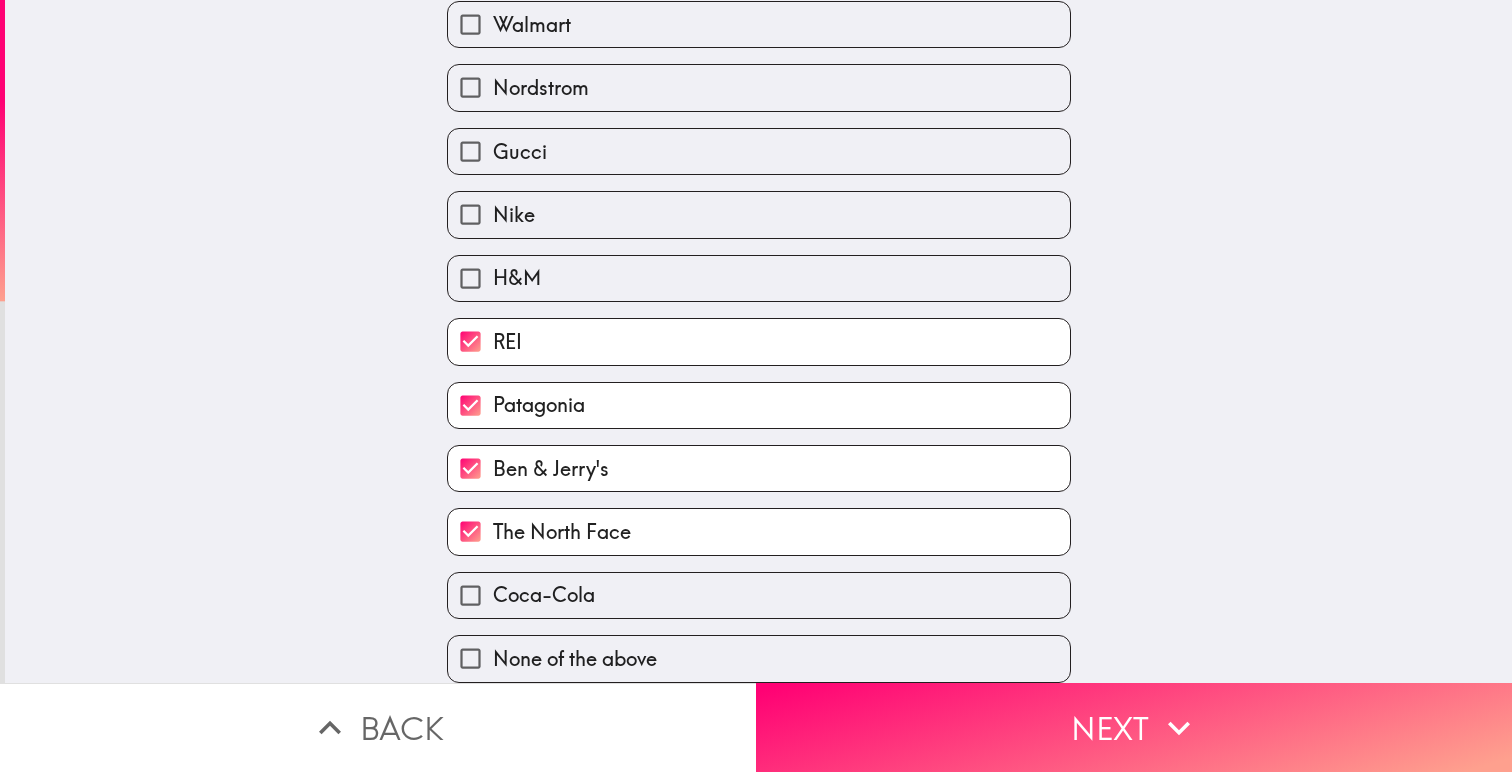 click on "Coca-Cola" at bounding box center (759, 24) 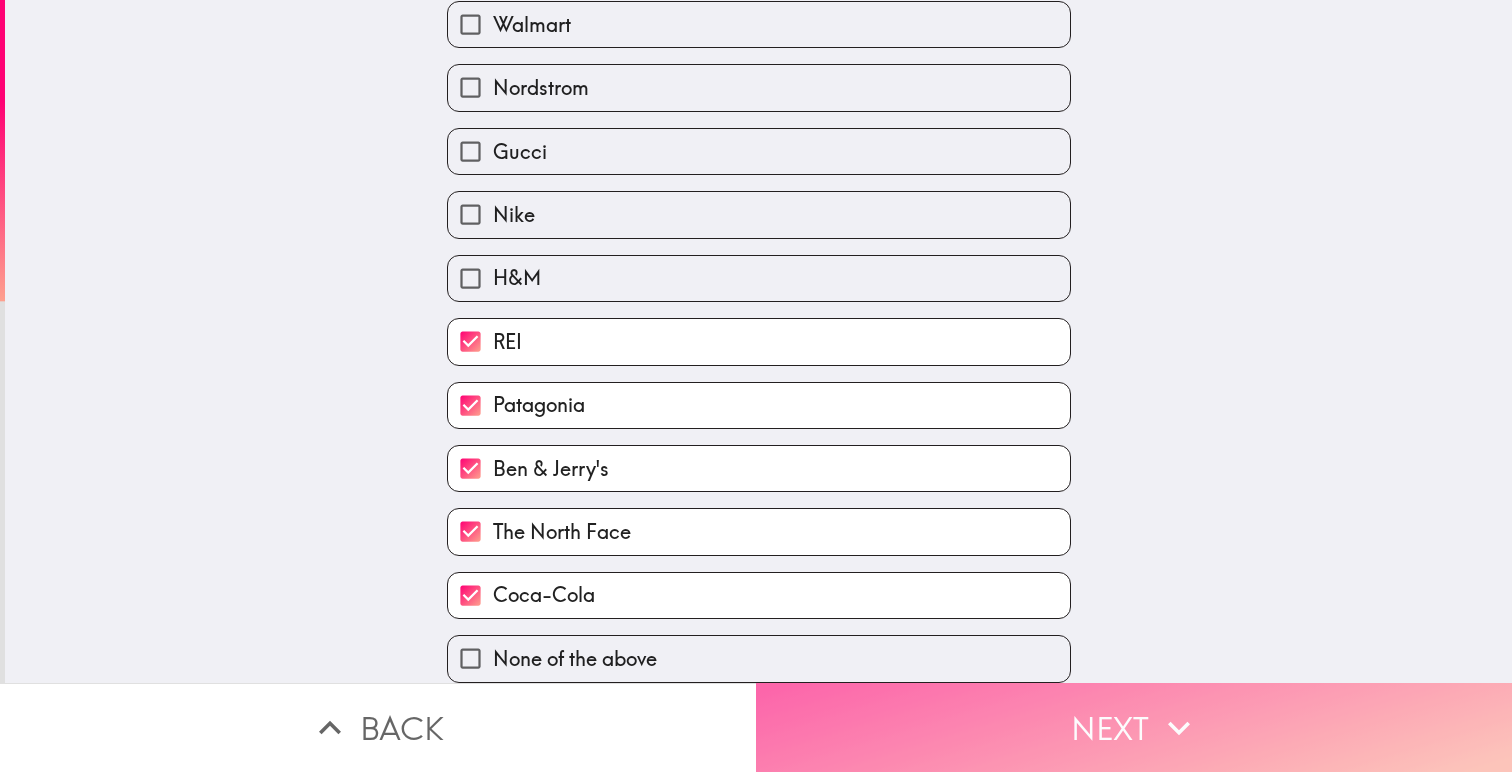 click on "Next" at bounding box center [1134, 727] 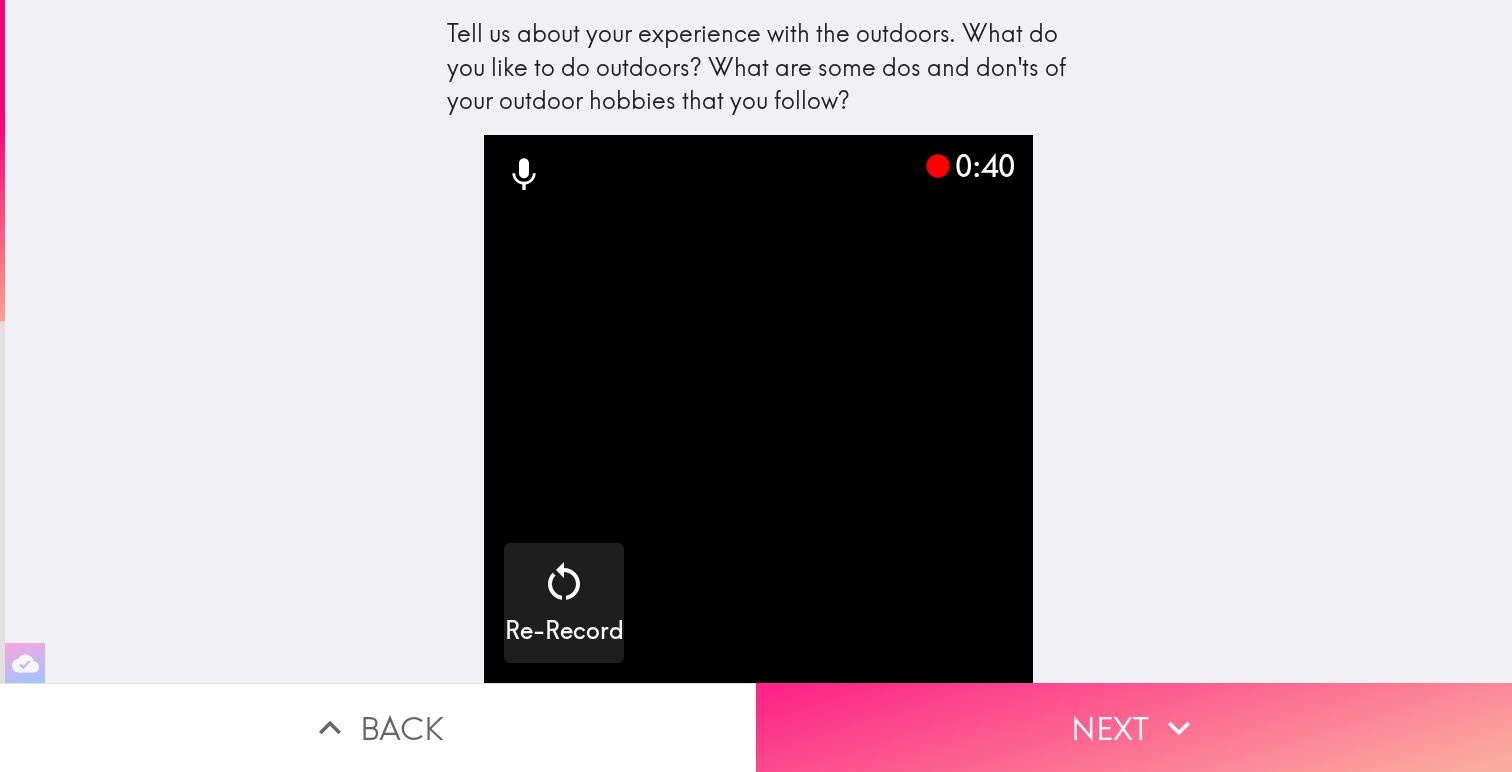 click on "Next" at bounding box center [1134, 727] 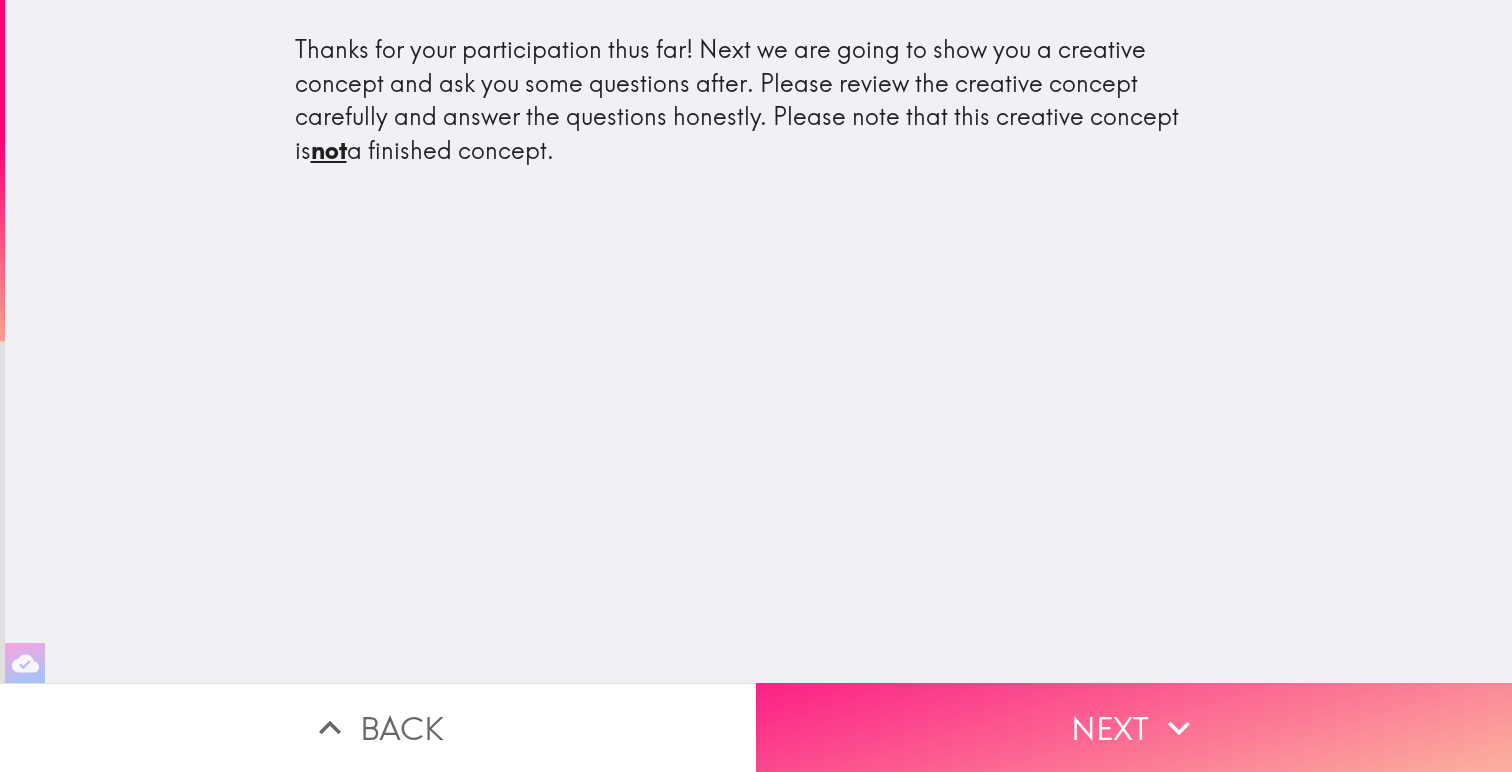 click on "Next" at bounding box center (1134, 727) 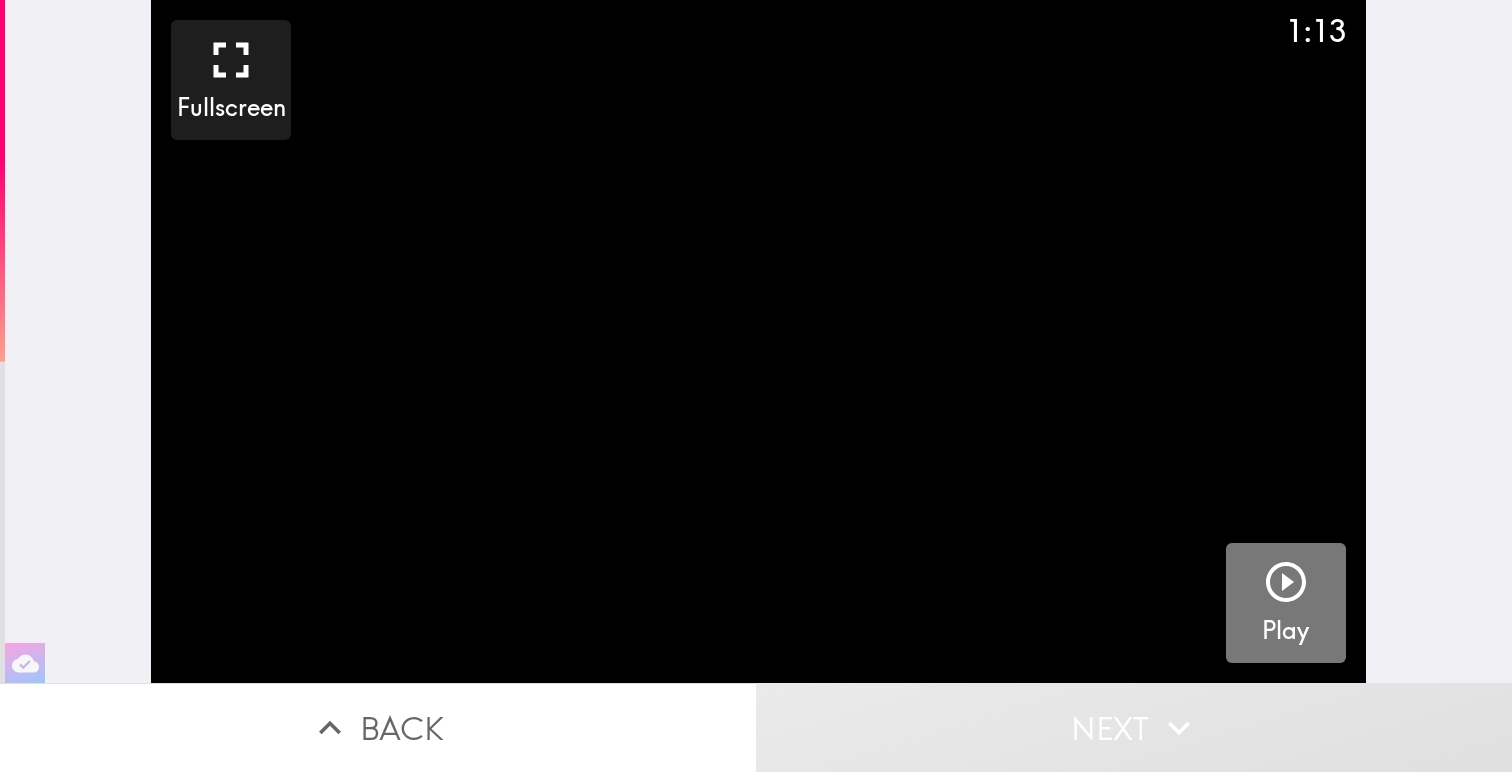 click at bounding box center [1286, 582] 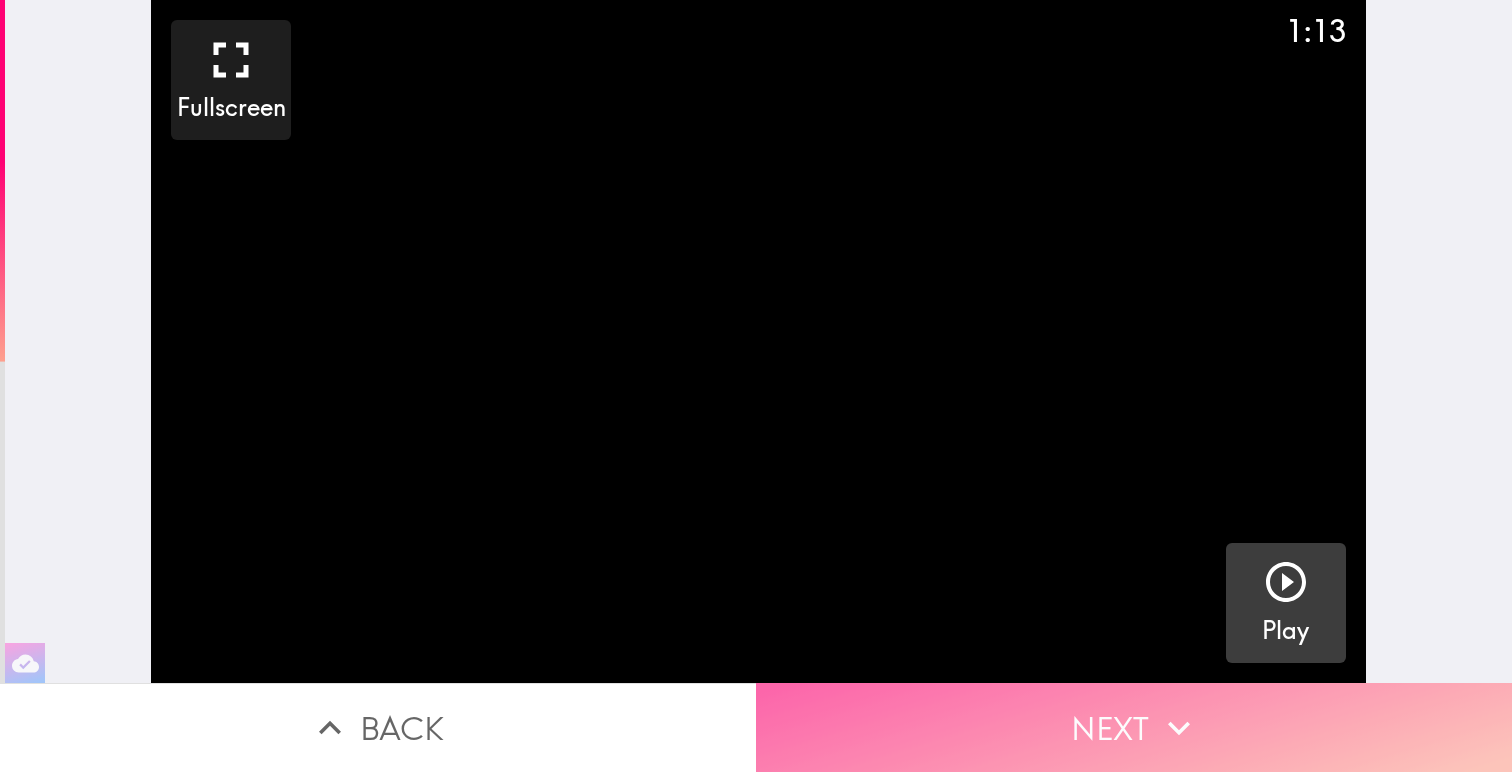 click on "Next" at bounding box center (1134, 727) 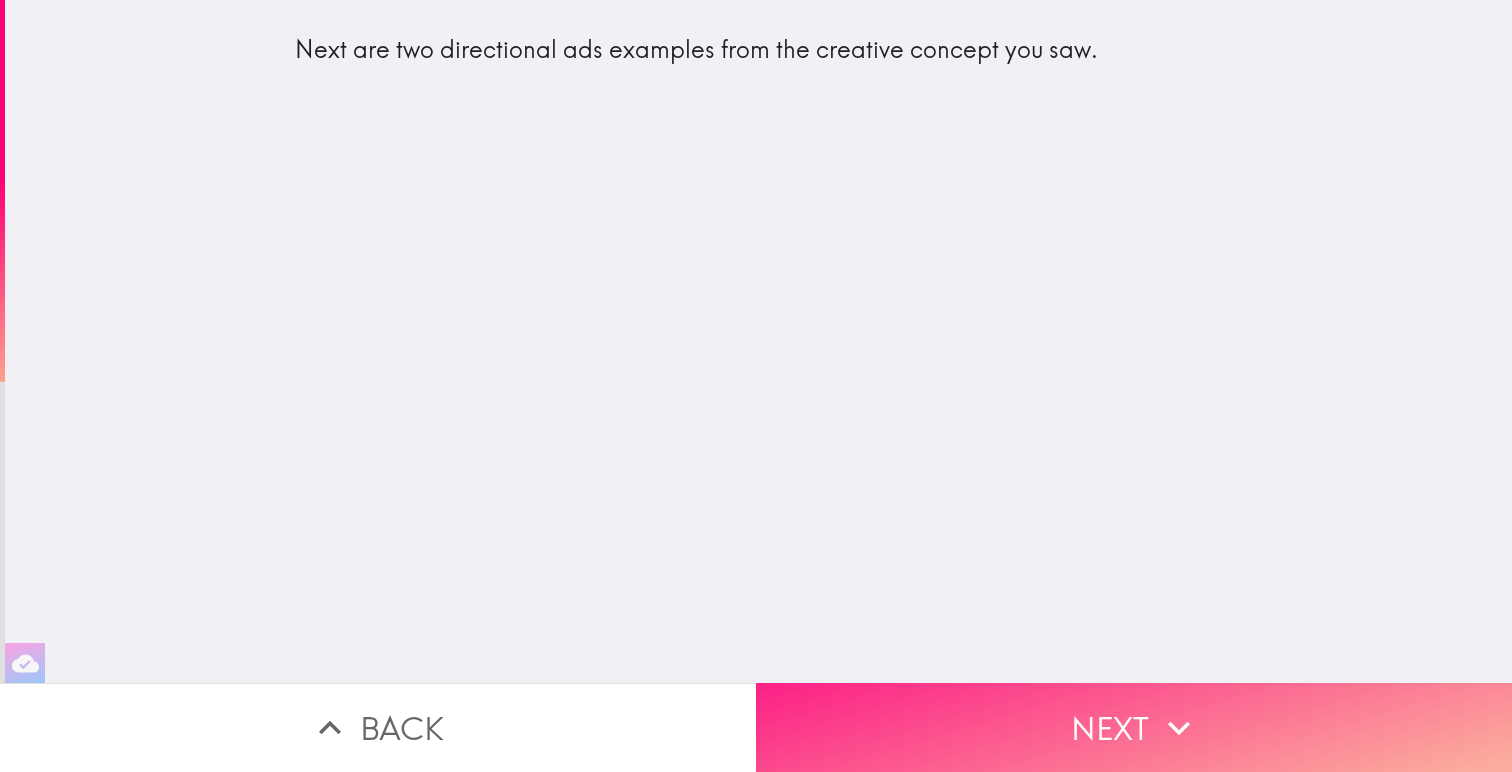 click on "Next" at bounding box center (1134, 727) 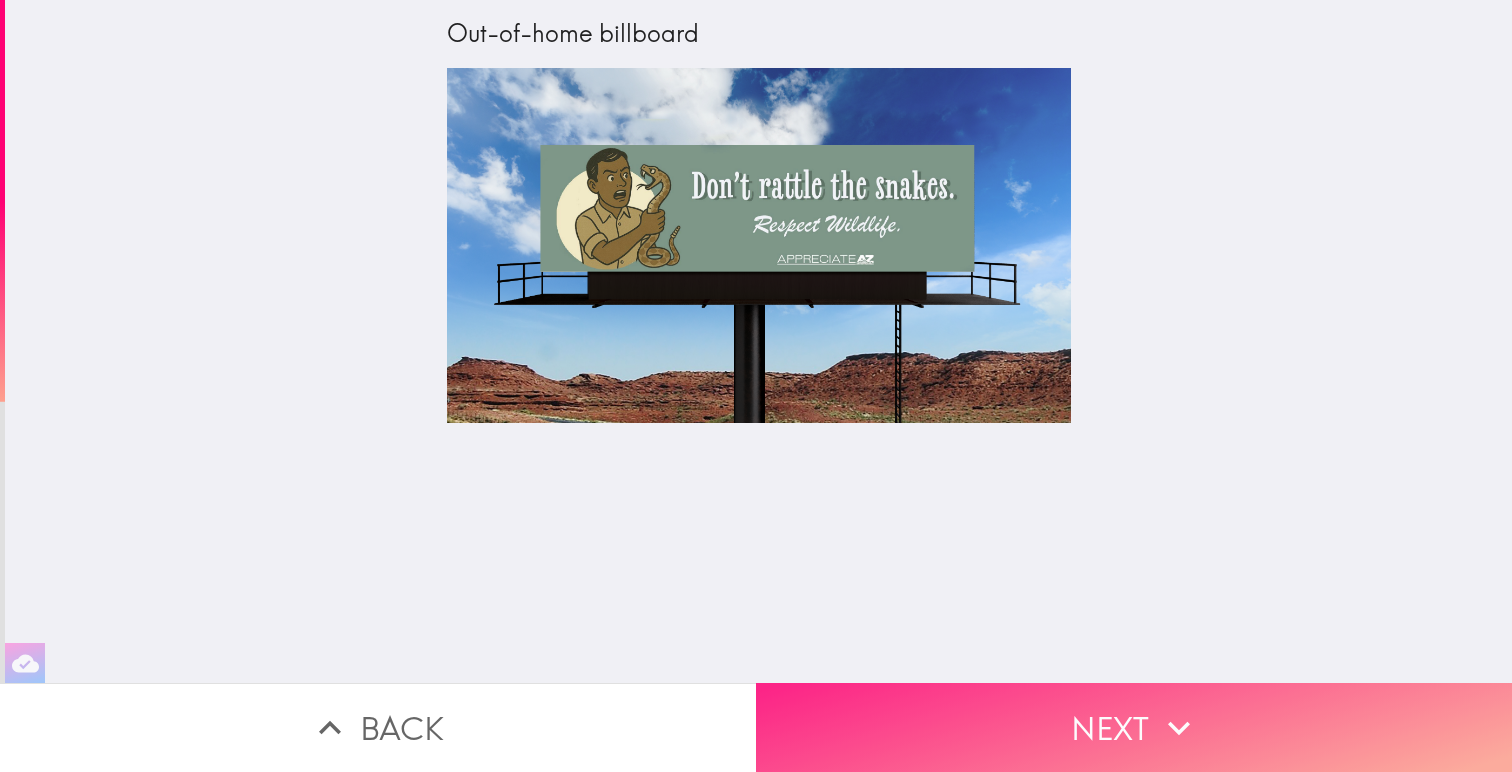 click on "Next" at bounding box center [1134, 727] 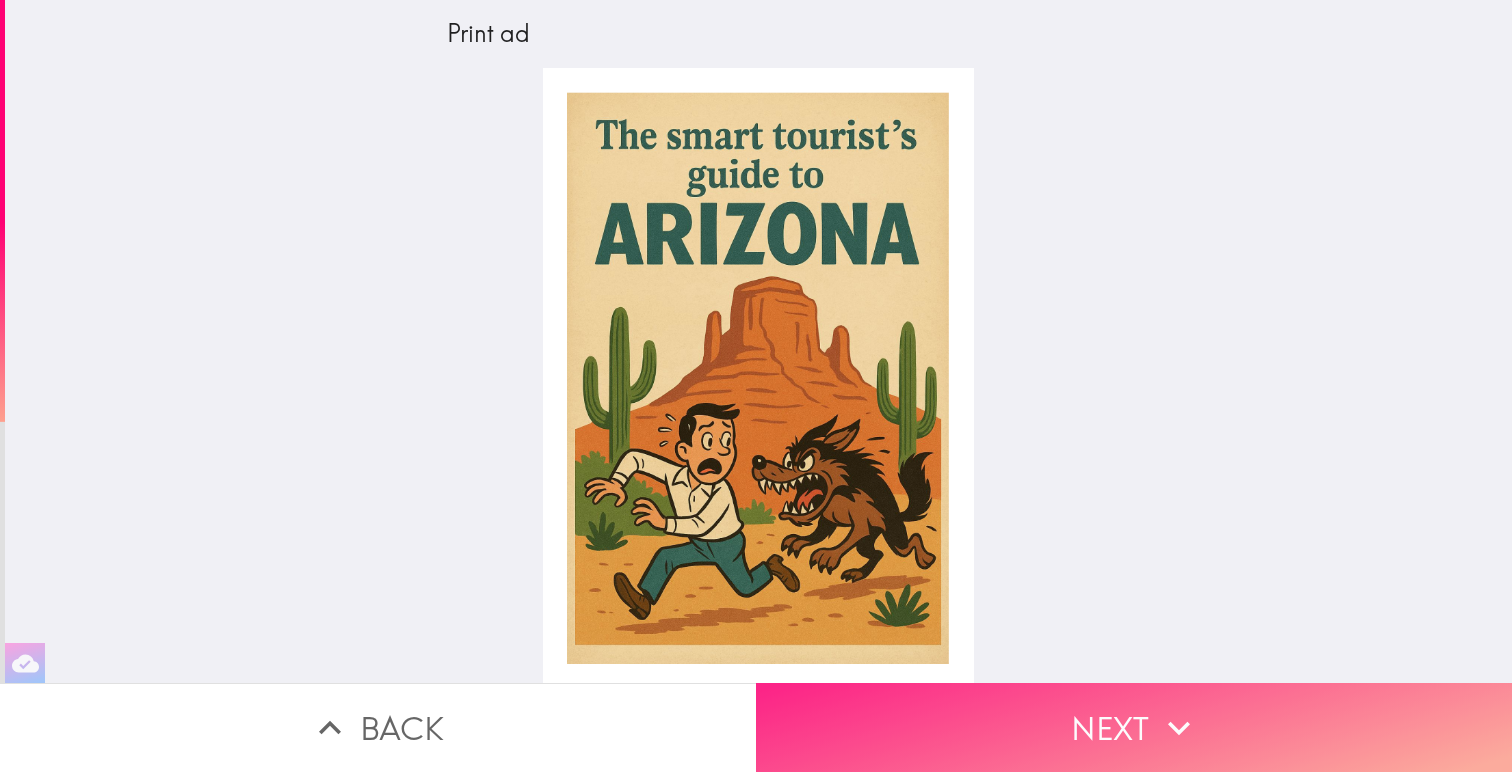 click on "Next" at bounding box center [1134, 727] 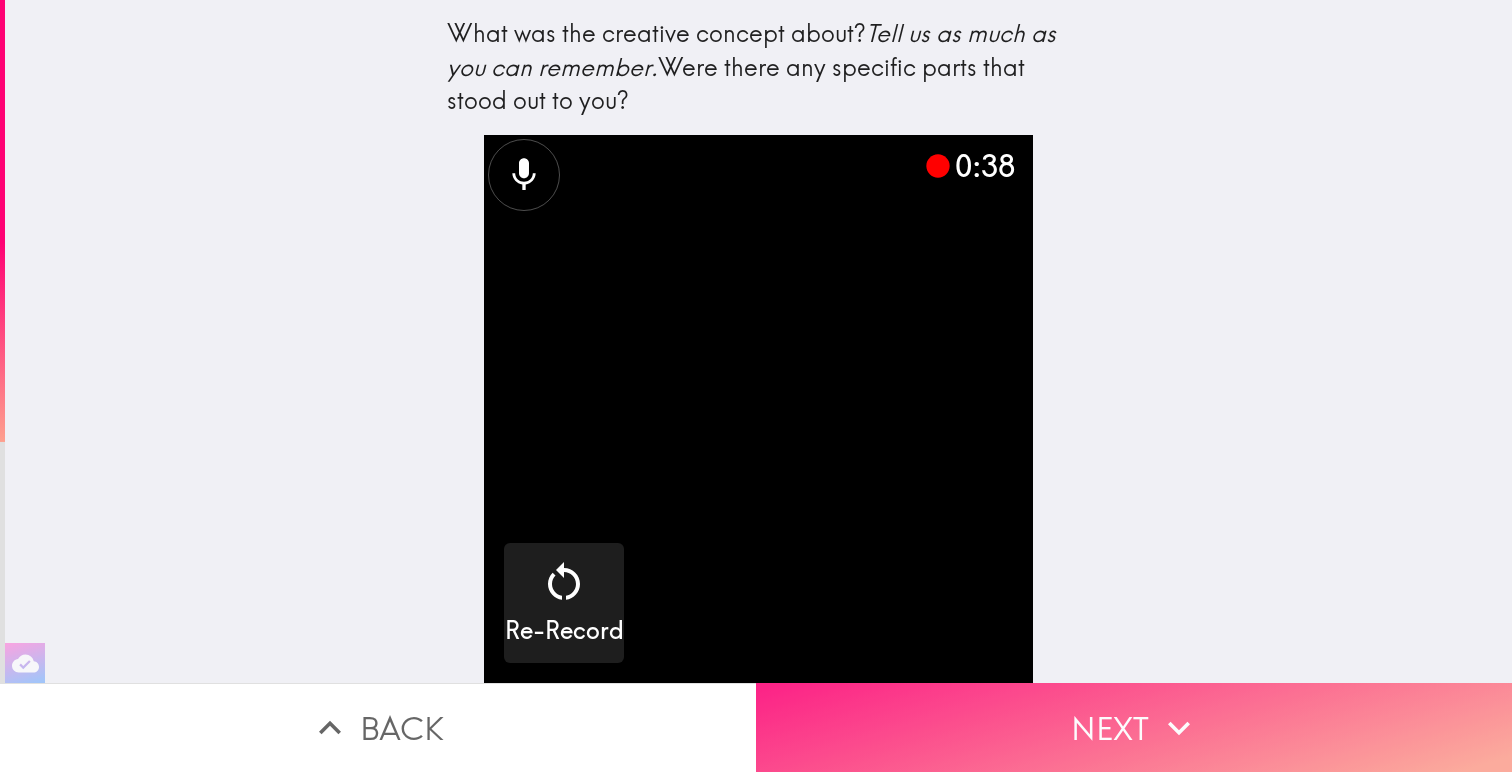click on "Next" at bounding box center (1134, 727) 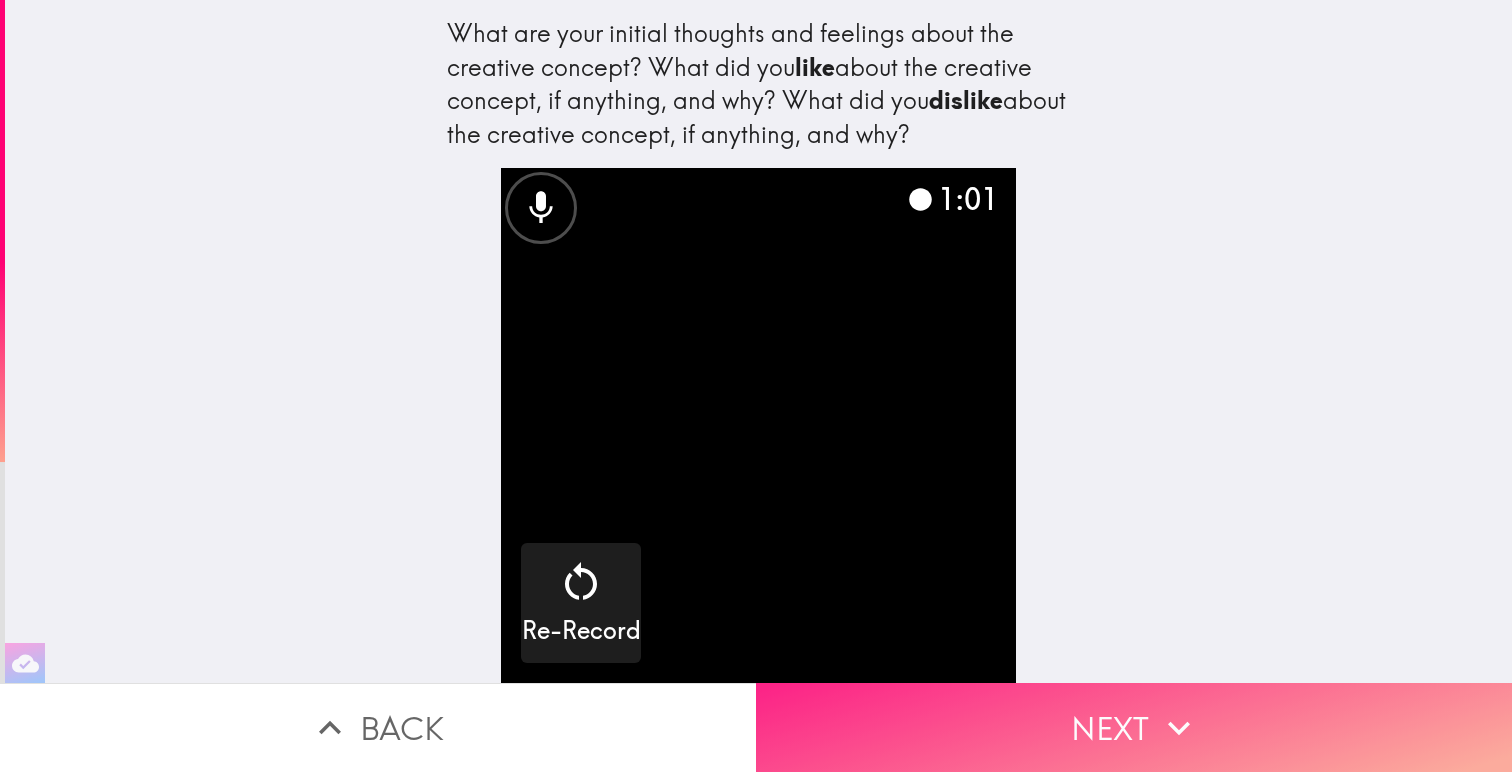 click on "Next" at bounding box center [1134, 727] 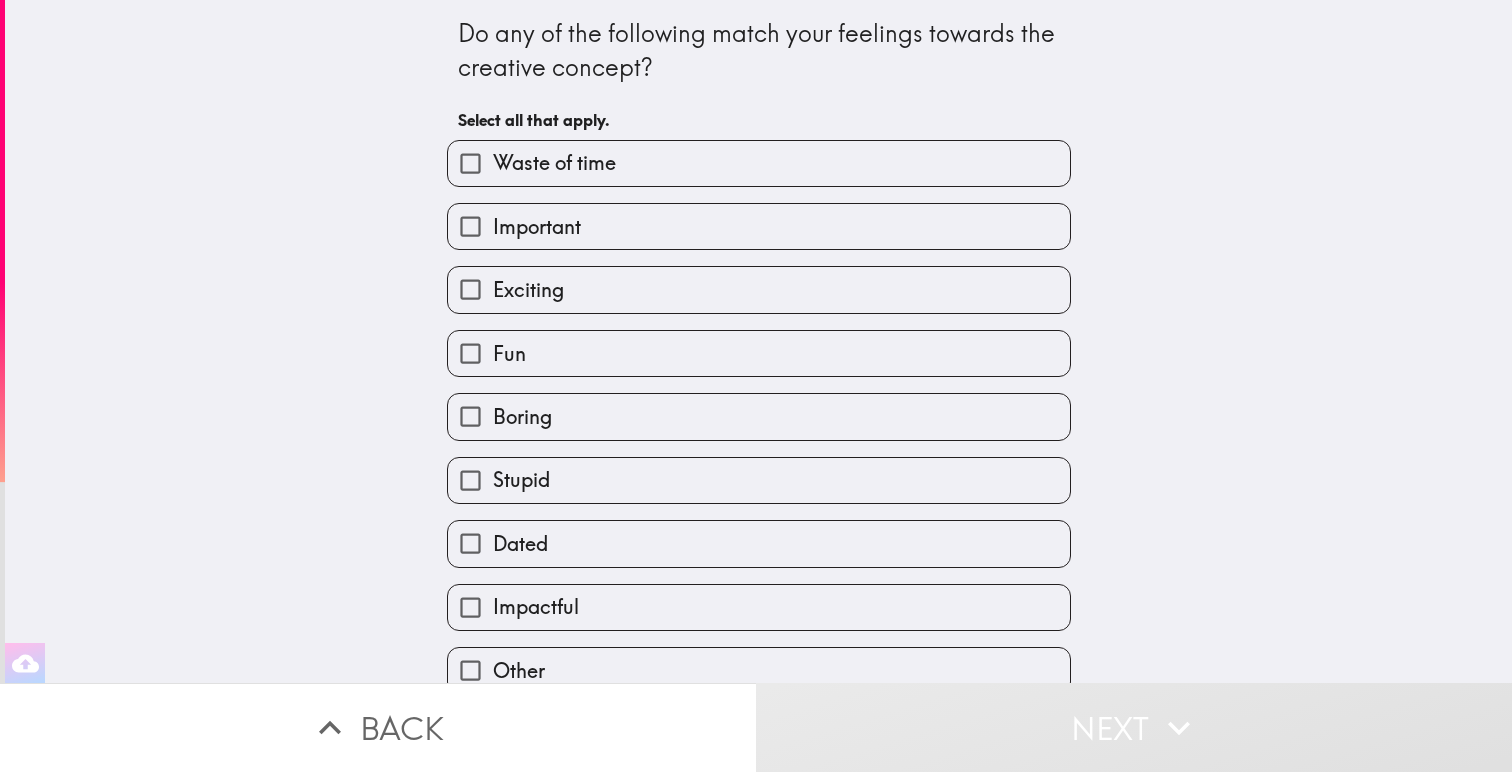 click on "Fun" at bounding box center (554, 163) 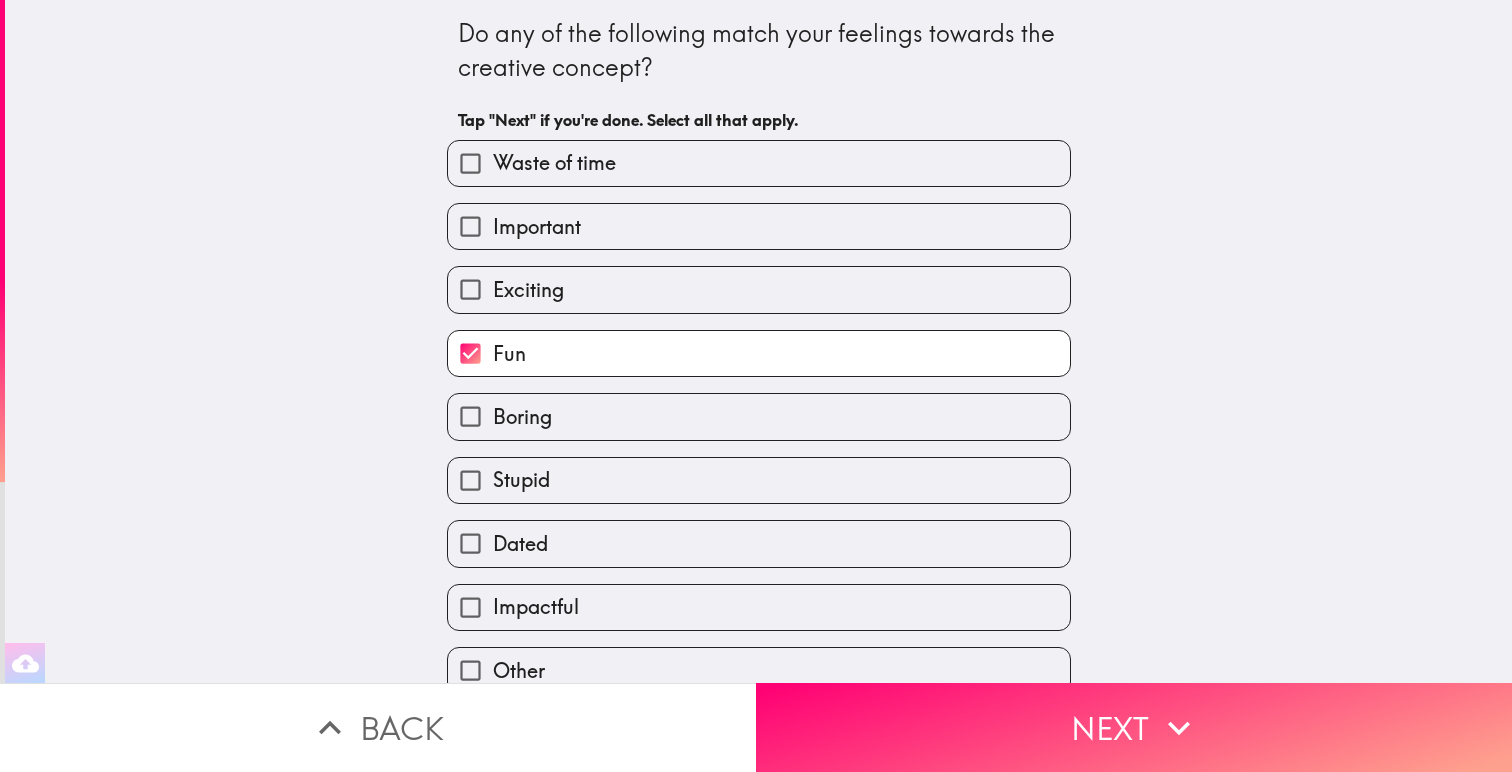 scroll, scrollTop: 20, scrollLeft: 0, axis: vertical 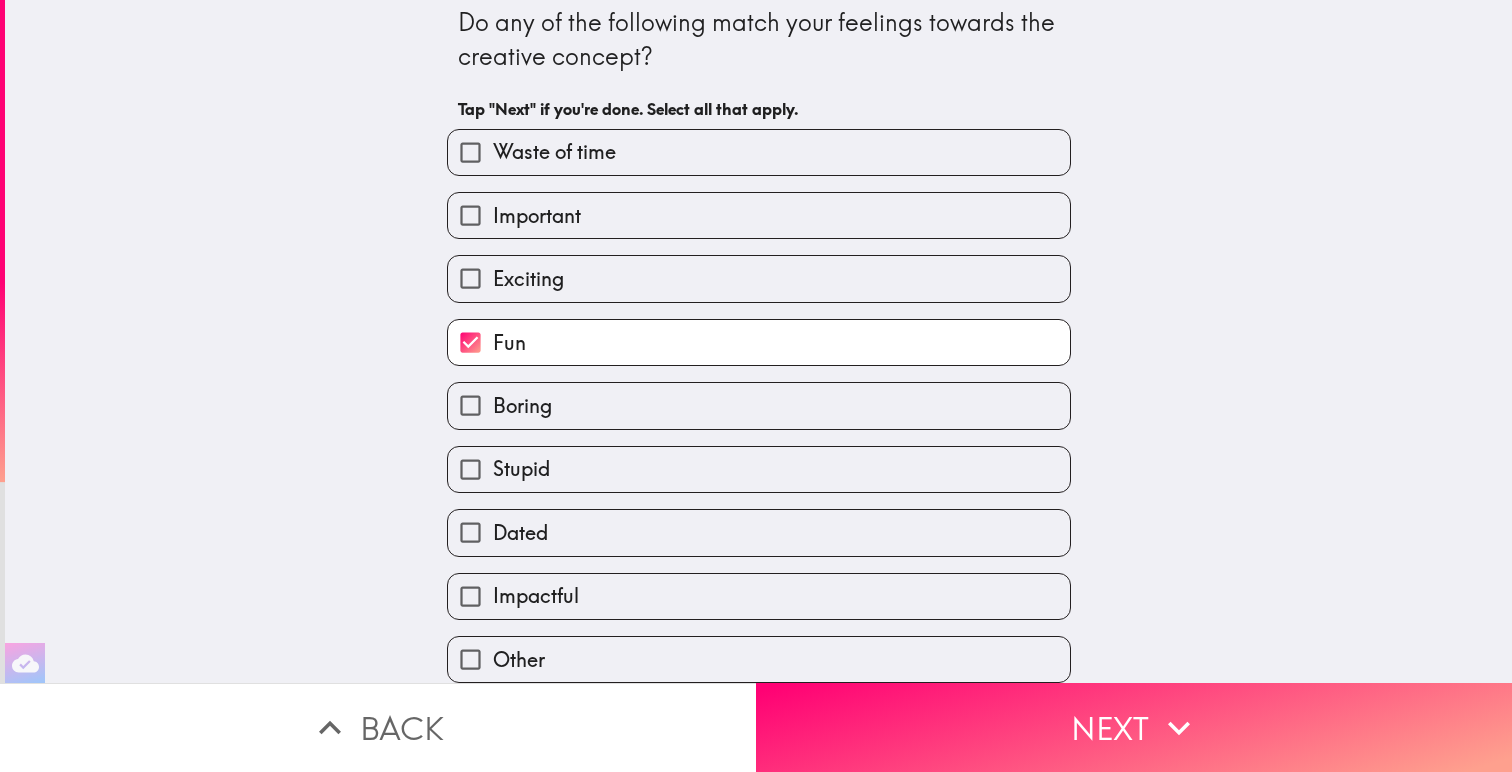 click on "Important" at bounding box center (554, 152) 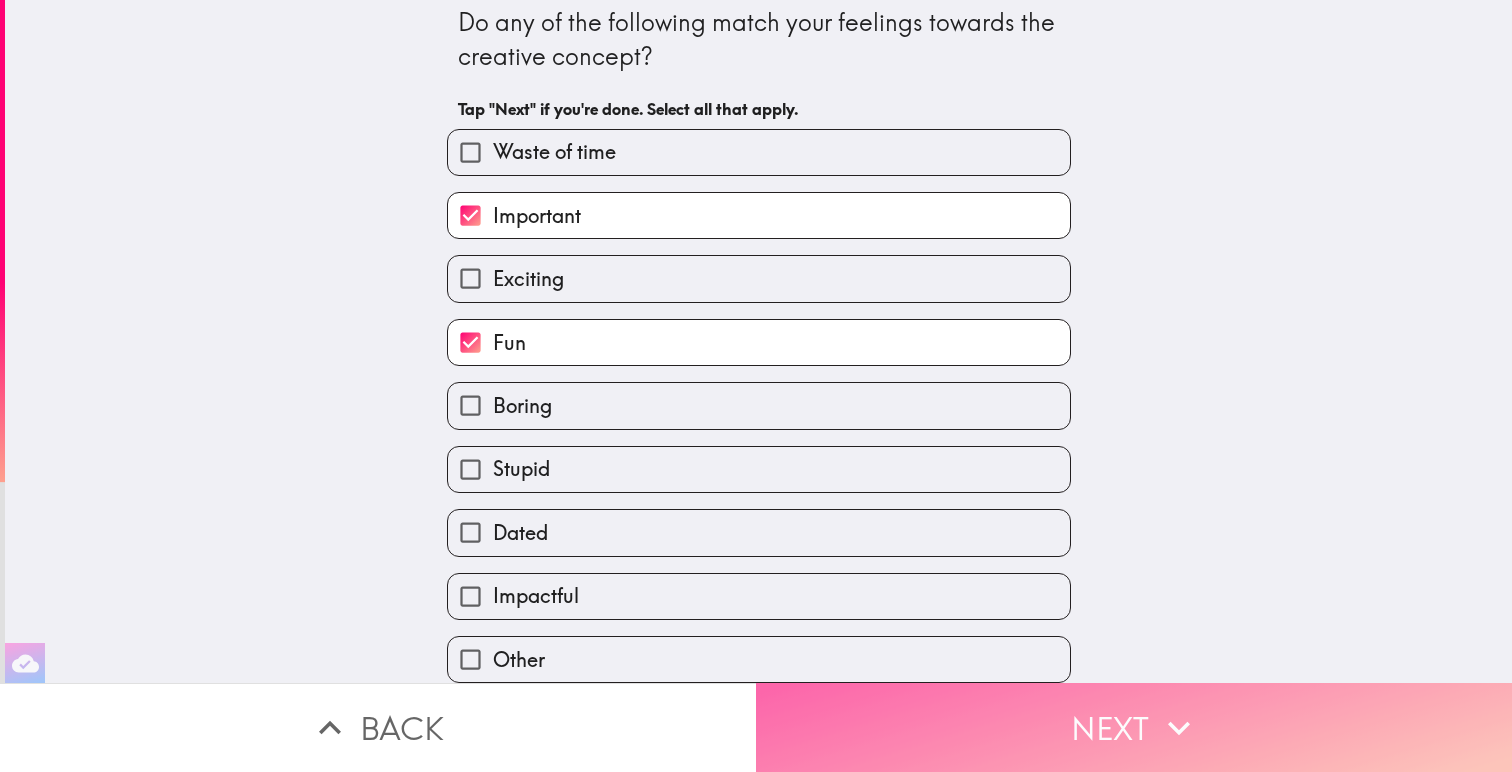 click on "Next" at bounding box center (1134, 727) 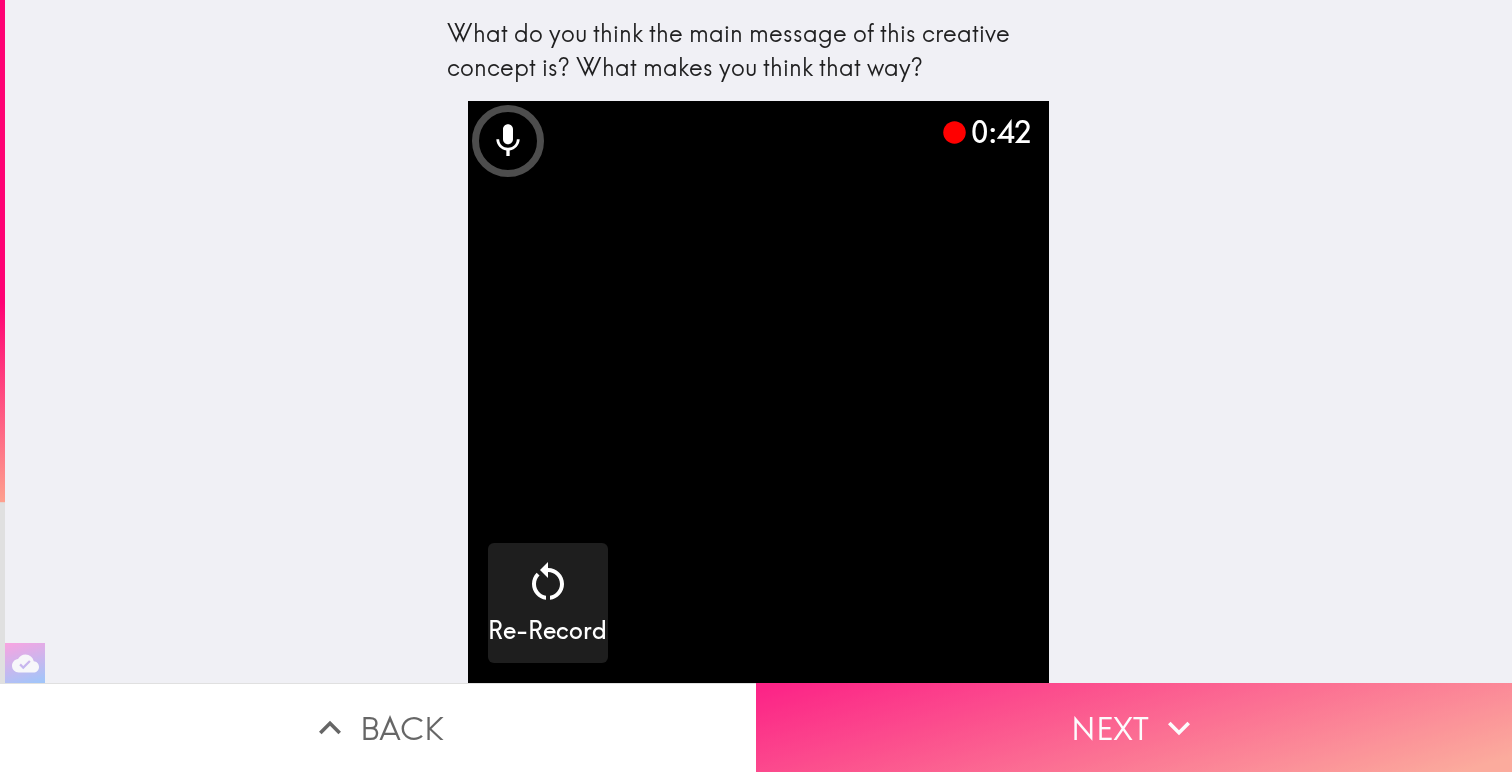 click at bounding box center [1179, 728] 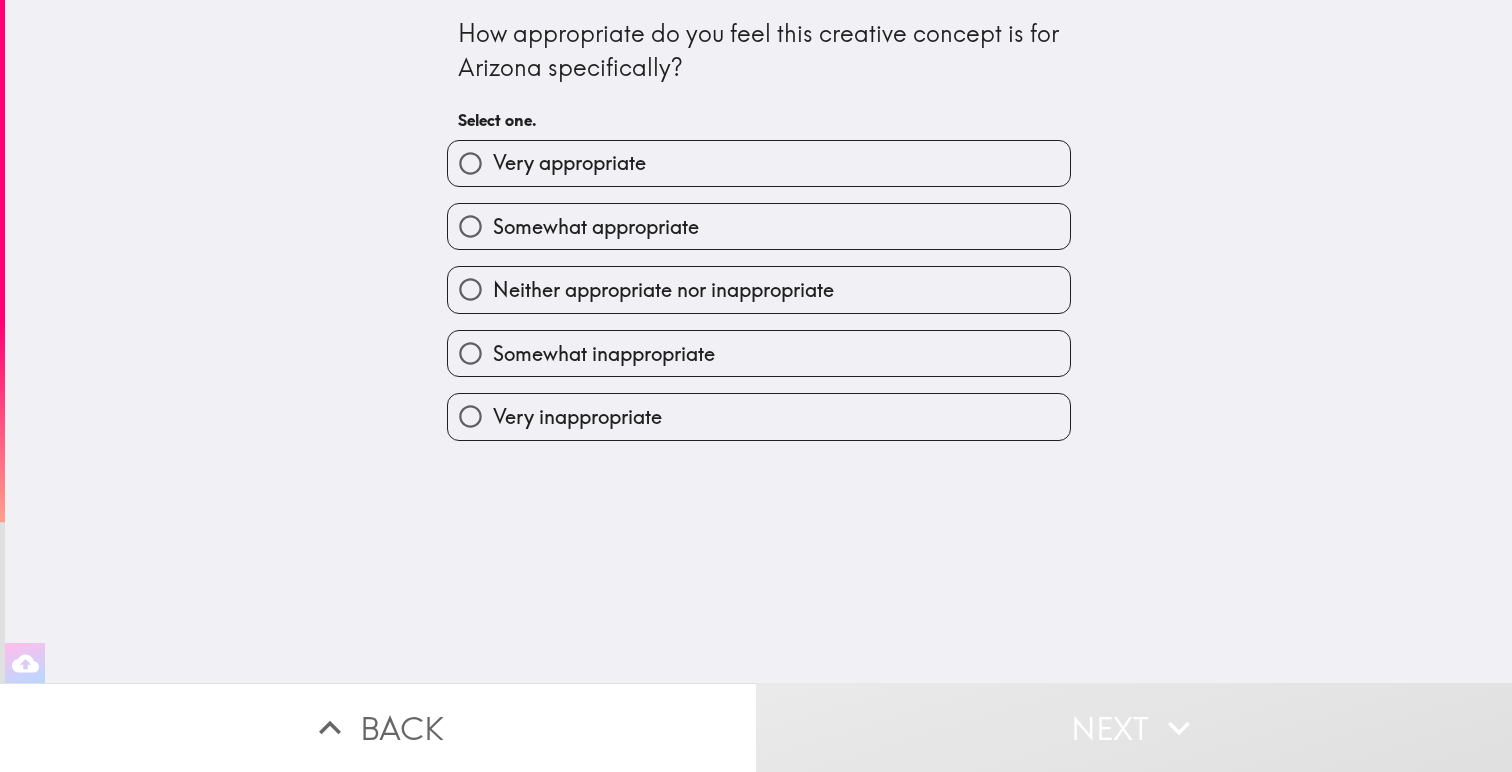 click on "Somewhat appropriate" at bounding box center (470, 163) 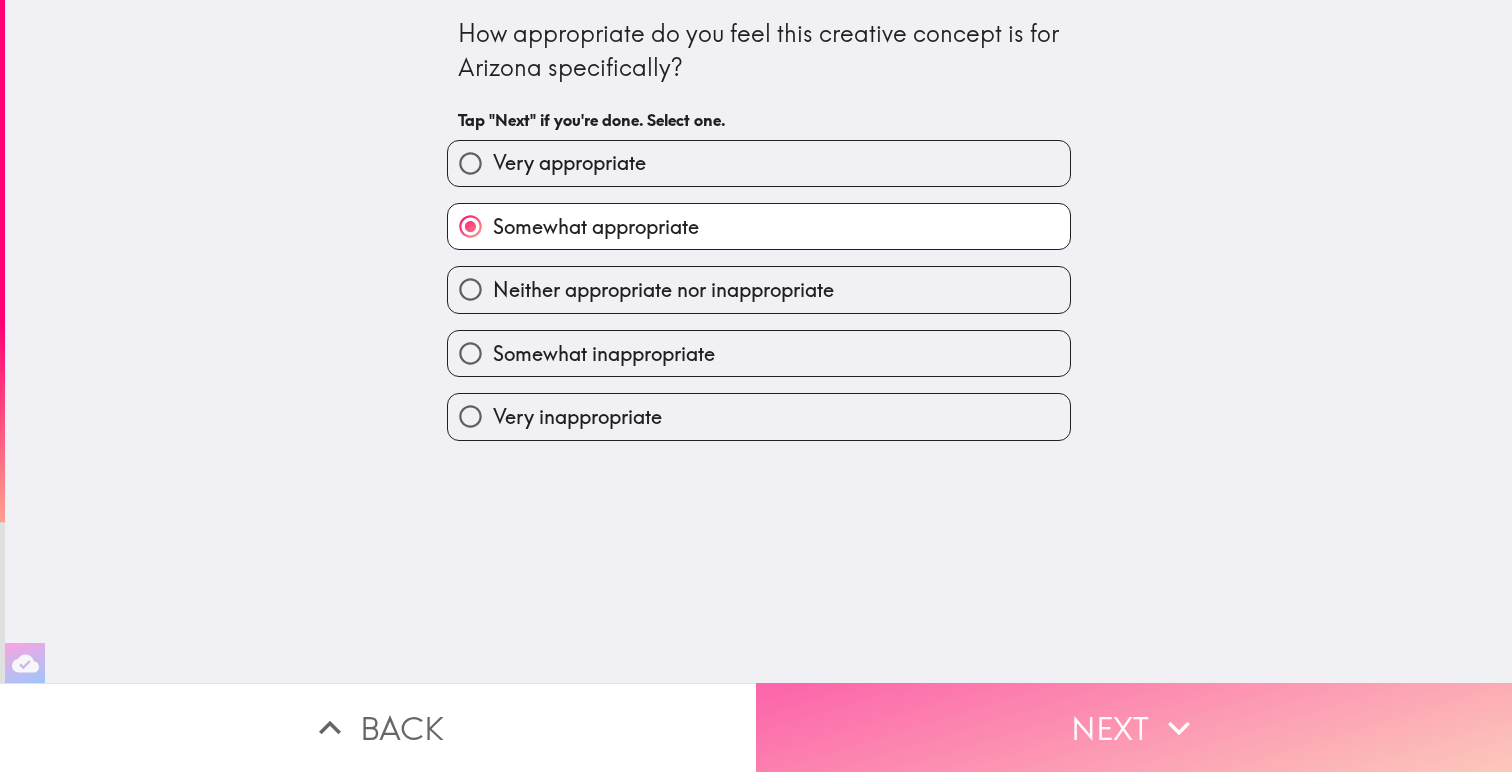 click on "Next" at bounding box center (1134, 727) 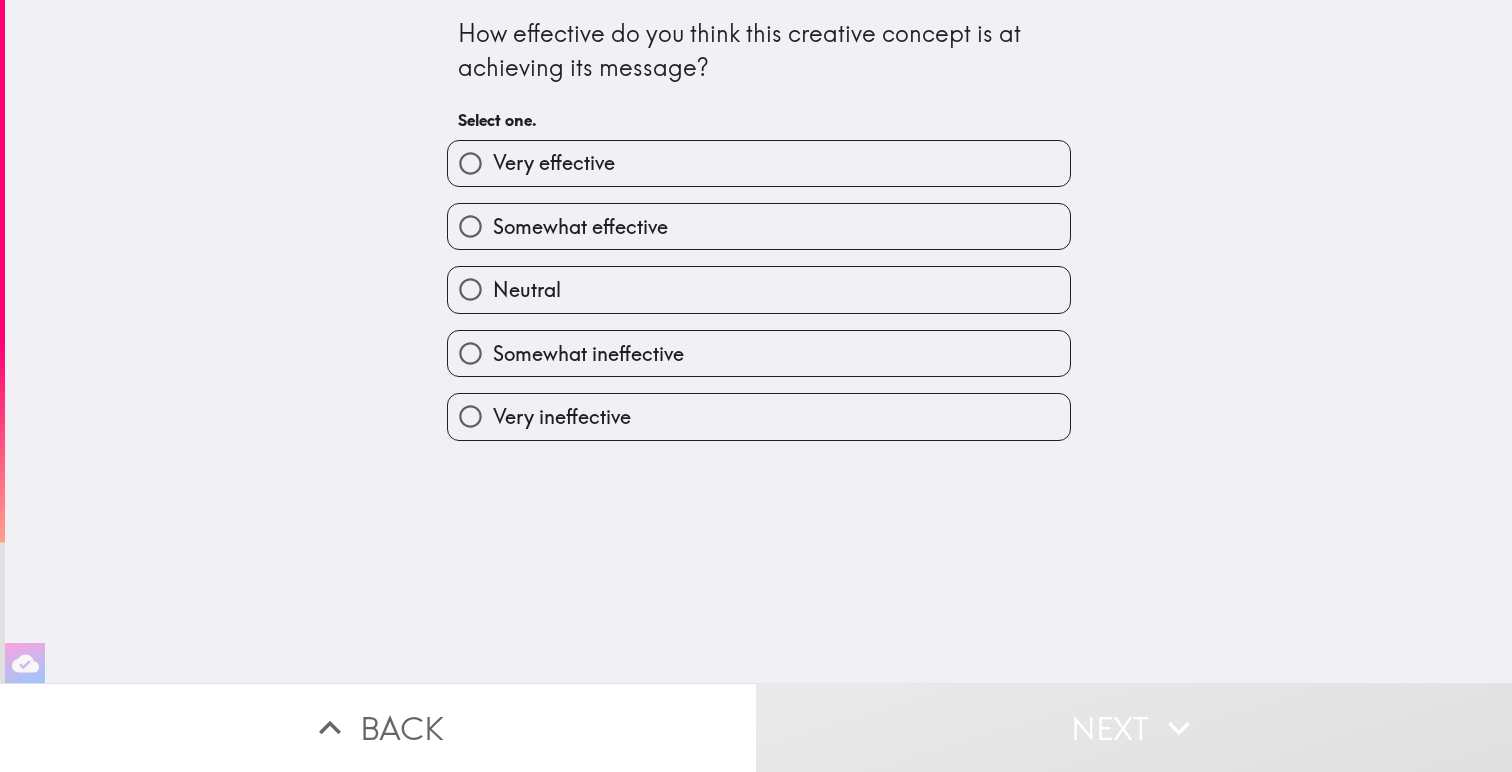 click on "Somewhat effective" at bounding box center [554, 163] 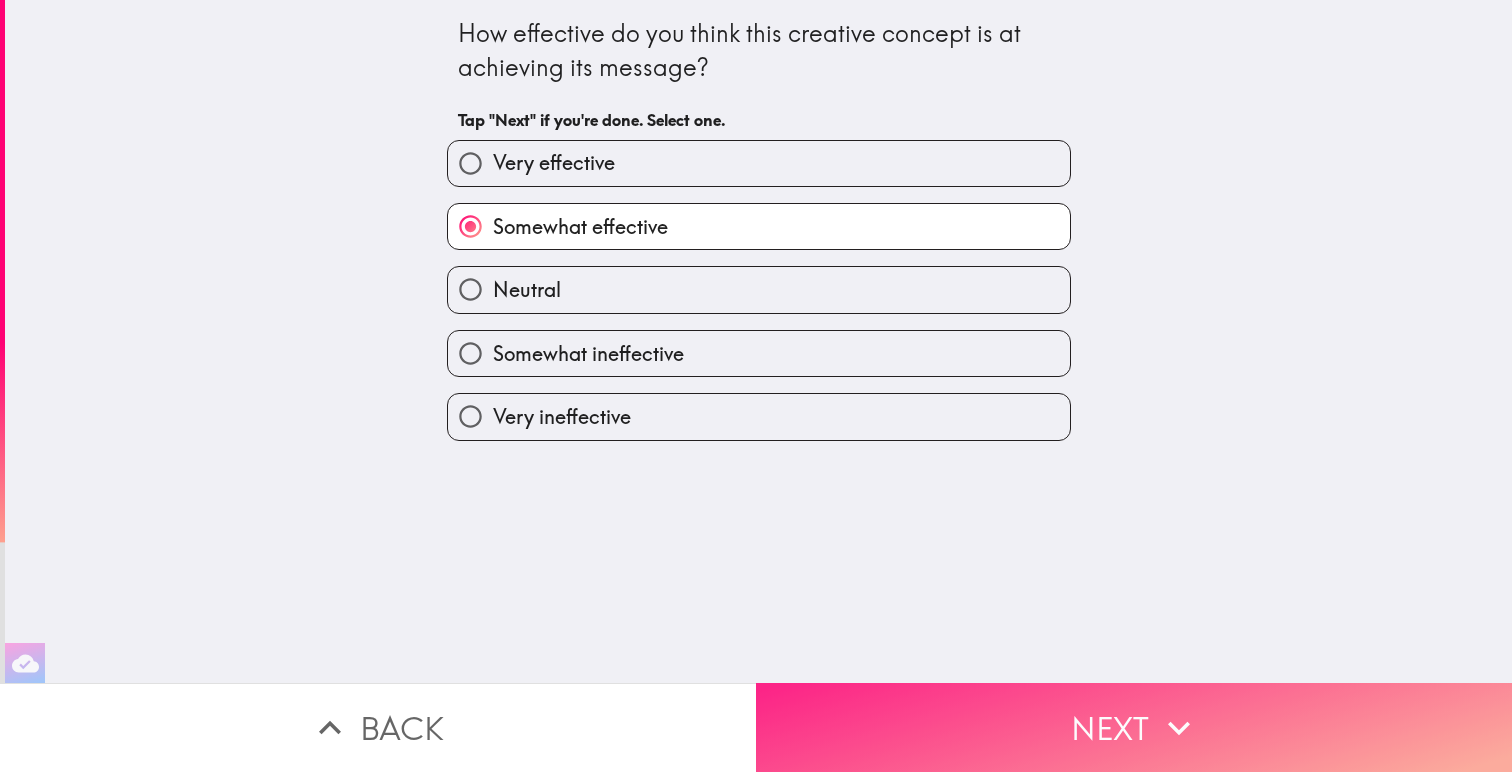 click on "Next" at bounding box center [1134, 727] 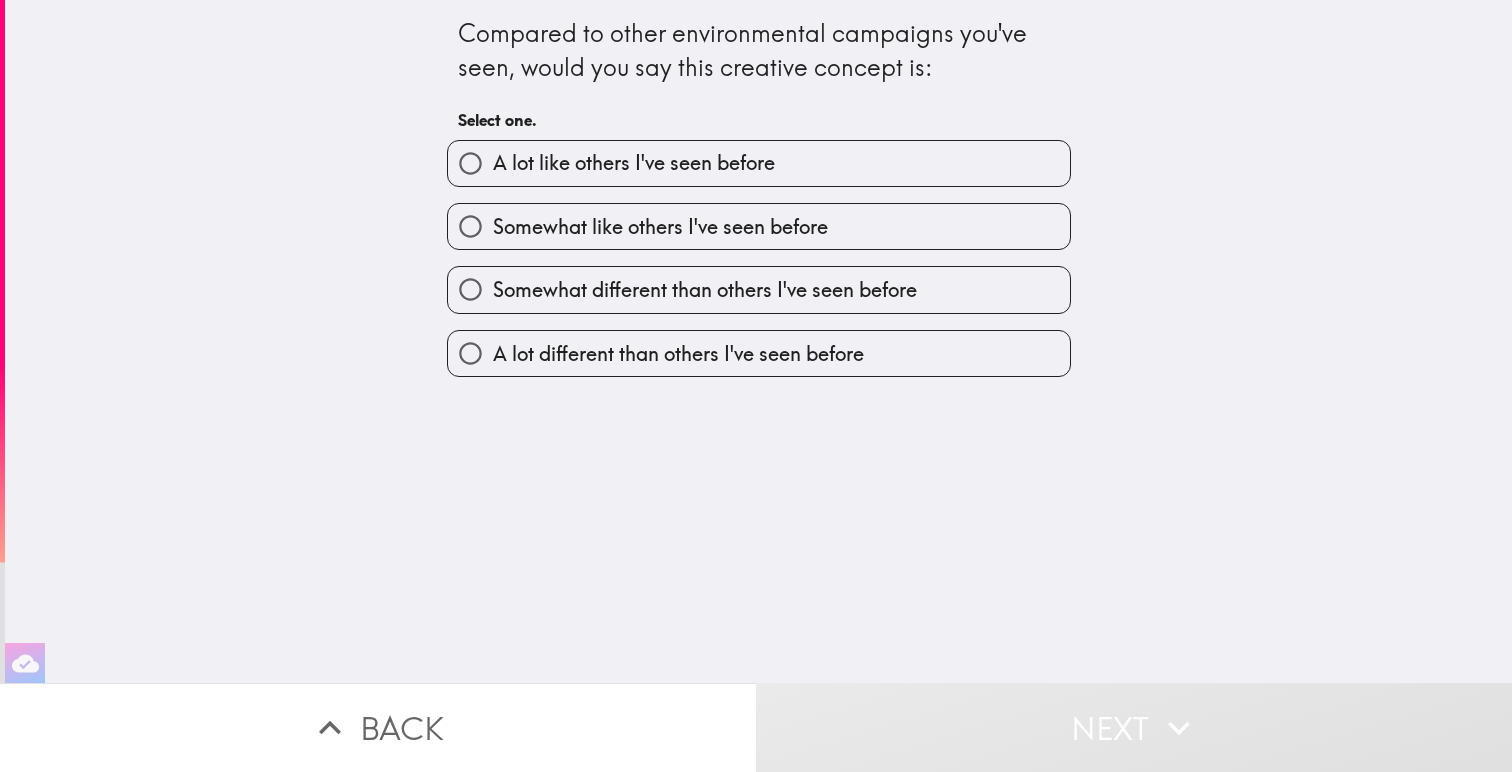 click on "A lot different than others I've seen before" at bounding box center (634, 163) 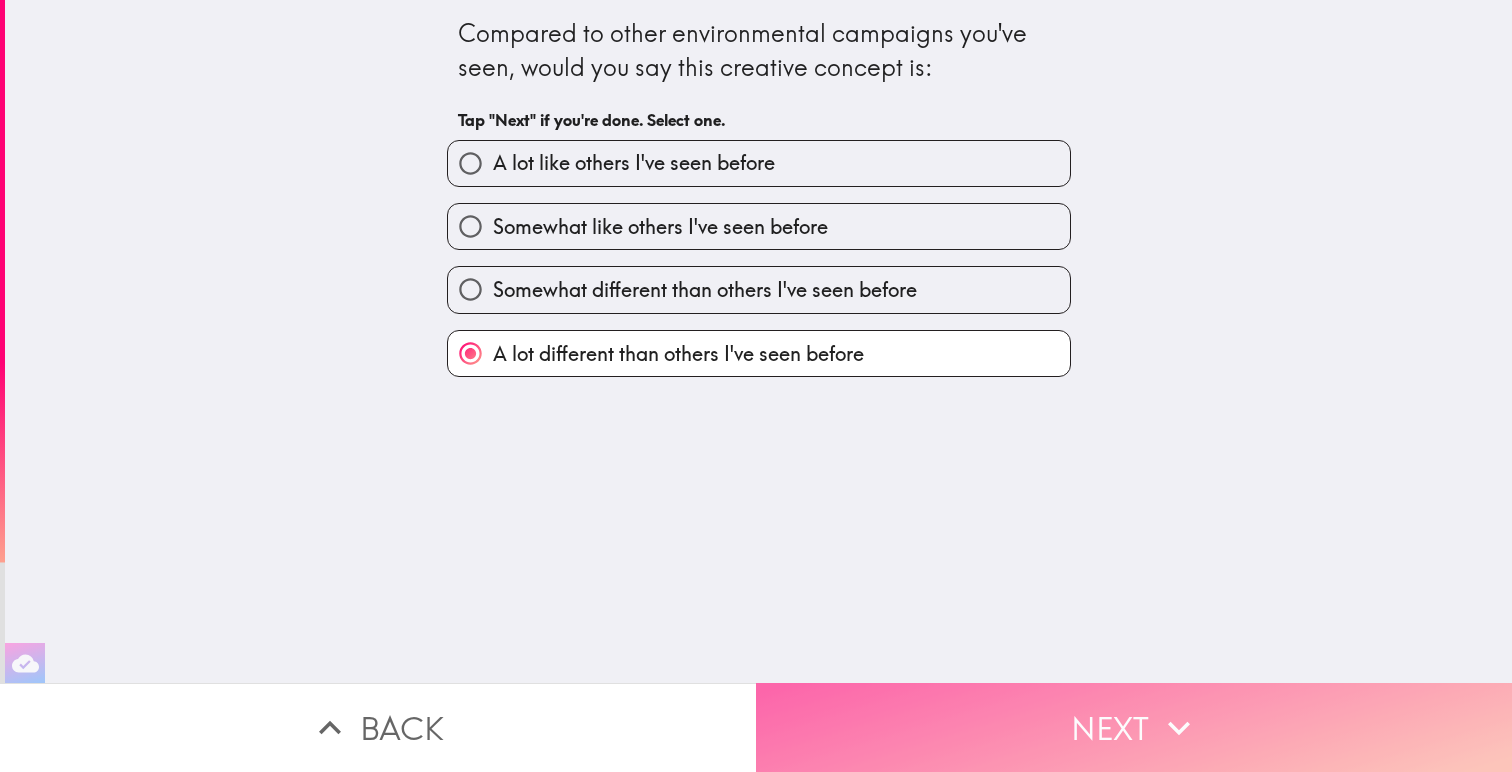 click on "Next" at bounding box center (1134, 727) 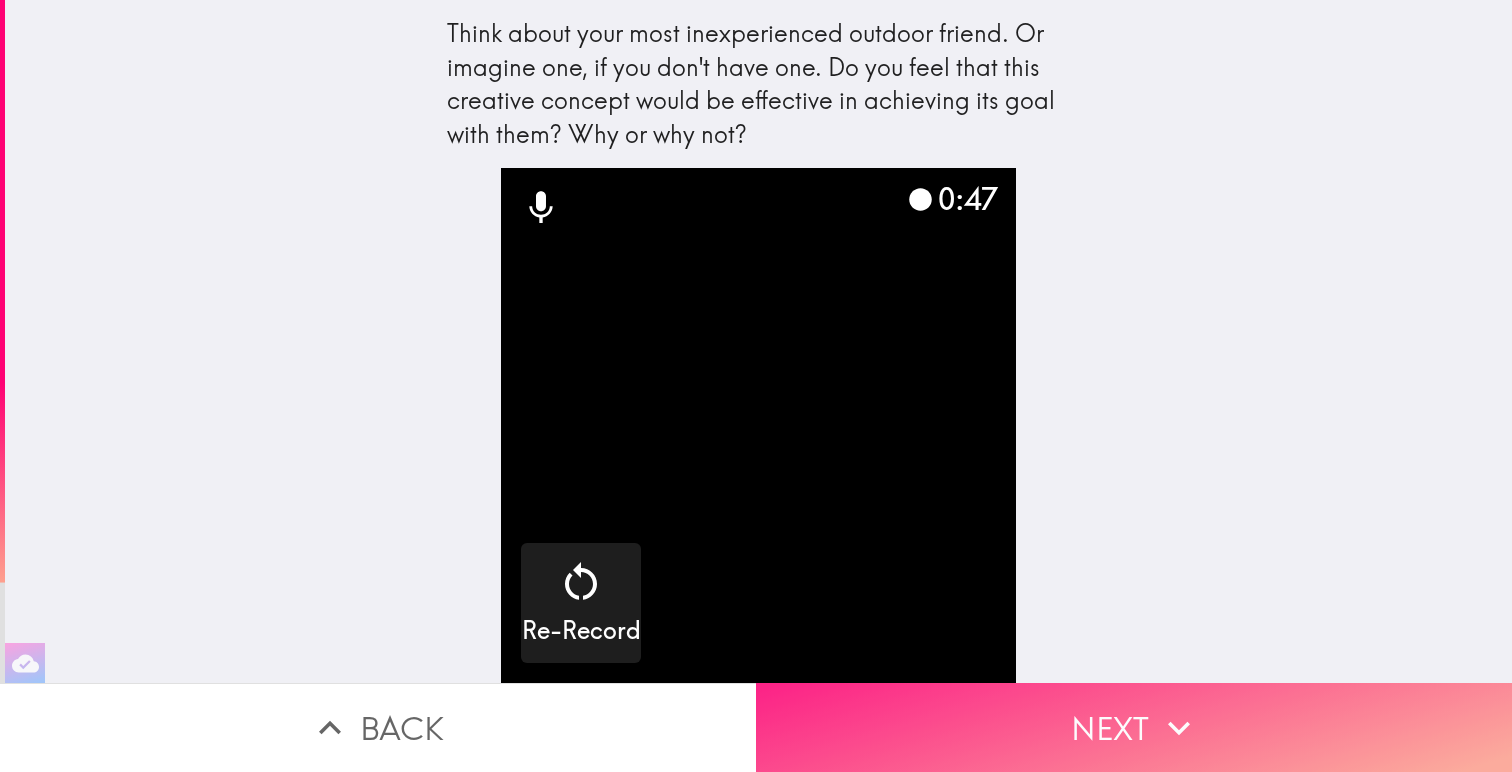 click on "Next" at bounding box center [1134, 727] 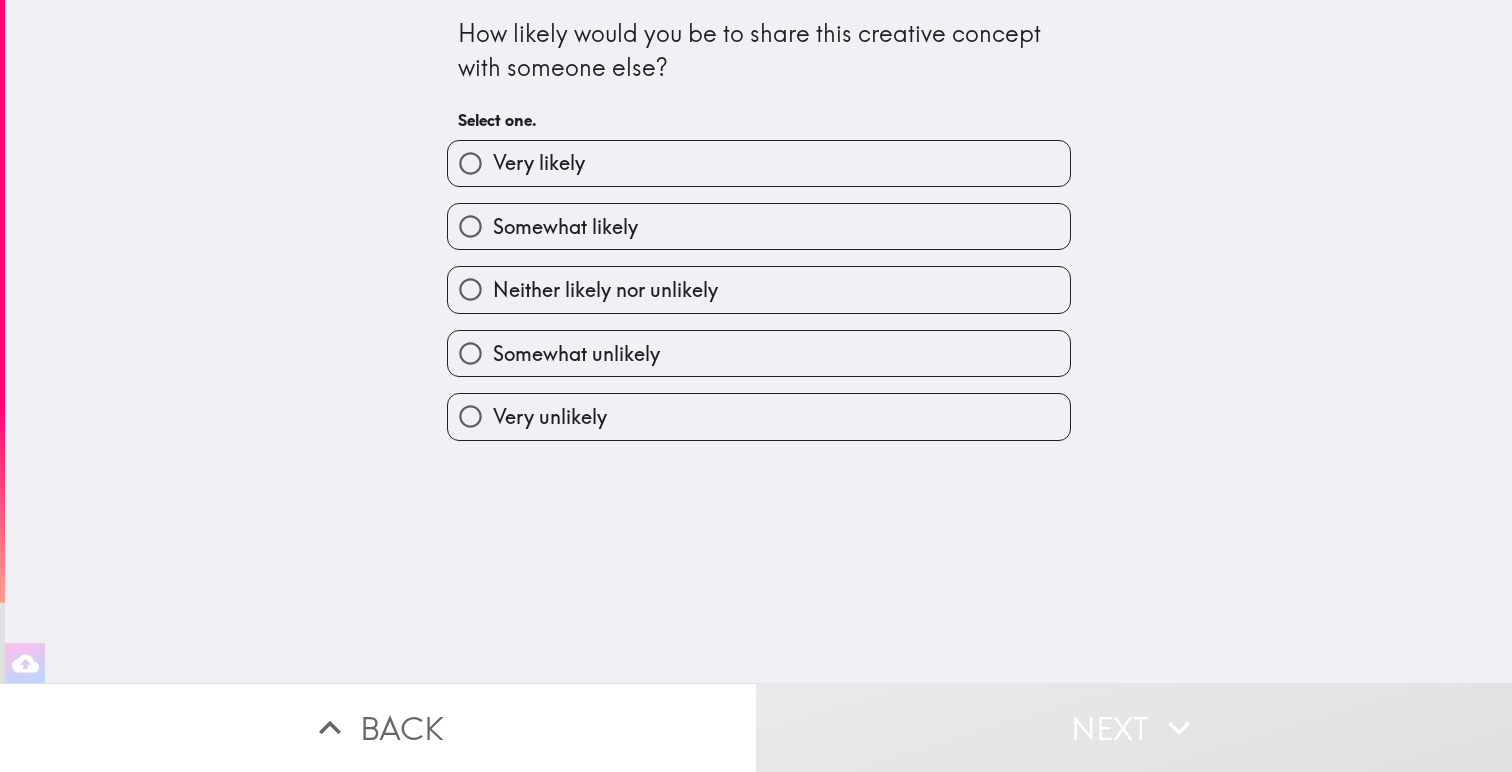 click on "Very likely" at bounding box center [539, 163] 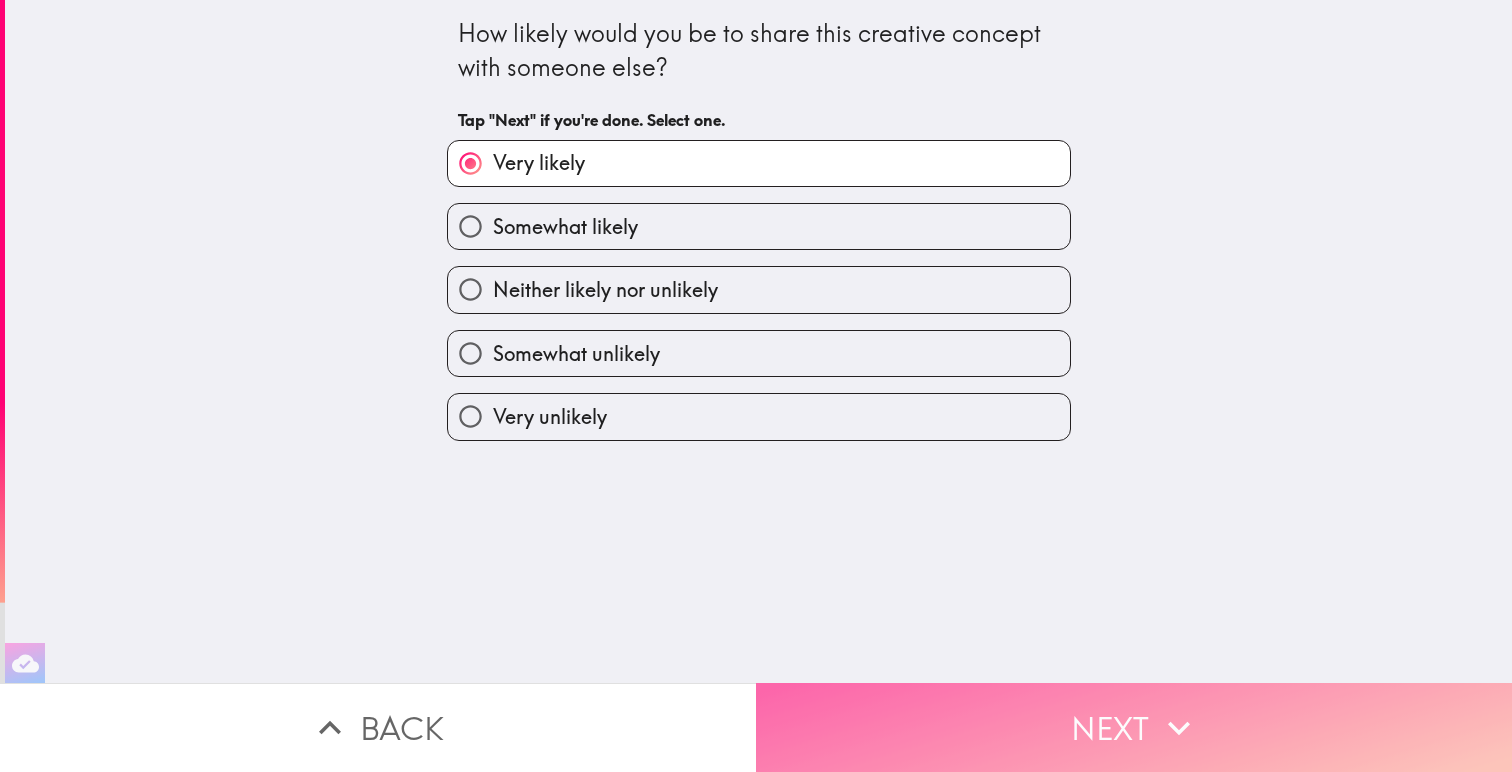 click on "Next" at bounding box center [1134, 727] 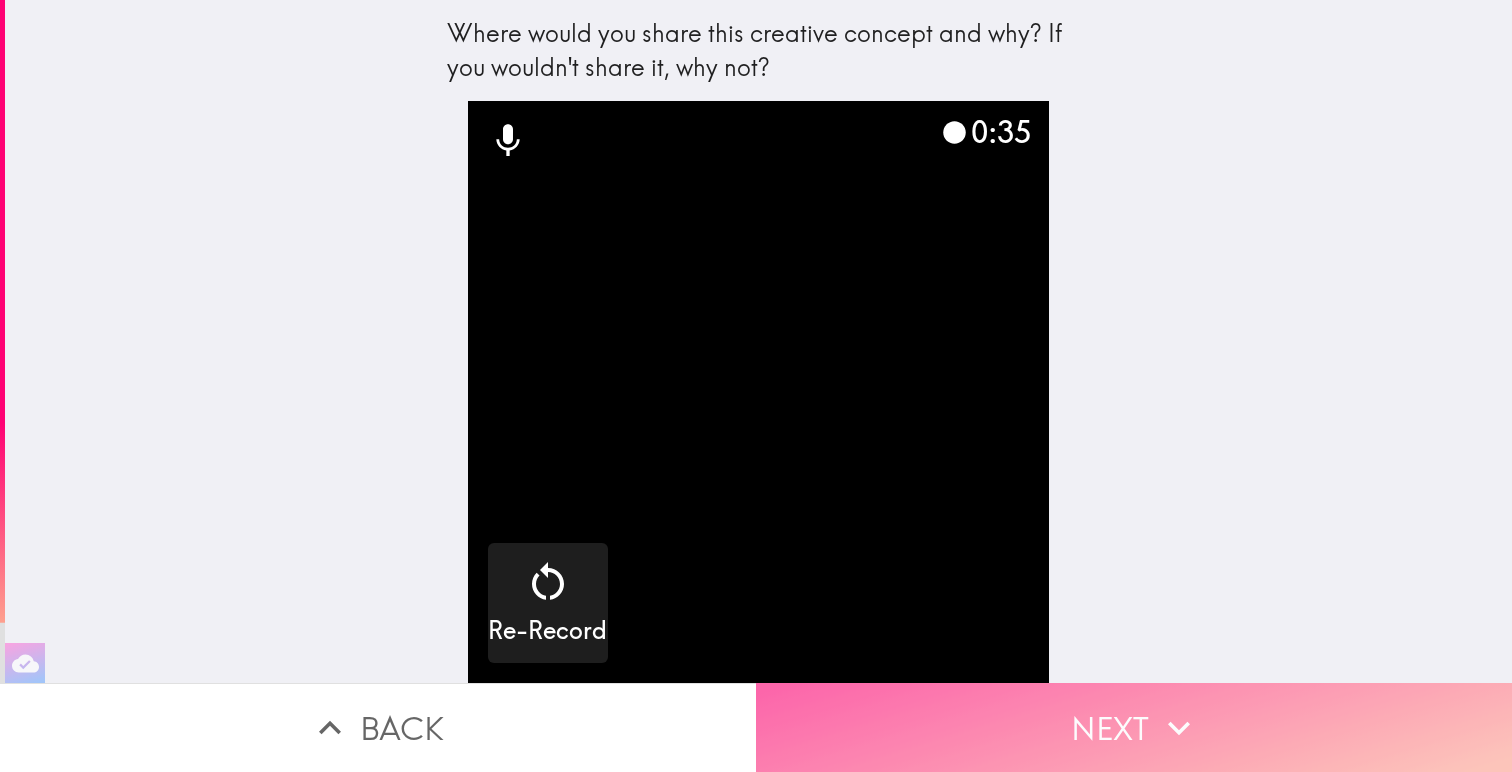 click on "Next" at bounding box center (1134, 727) 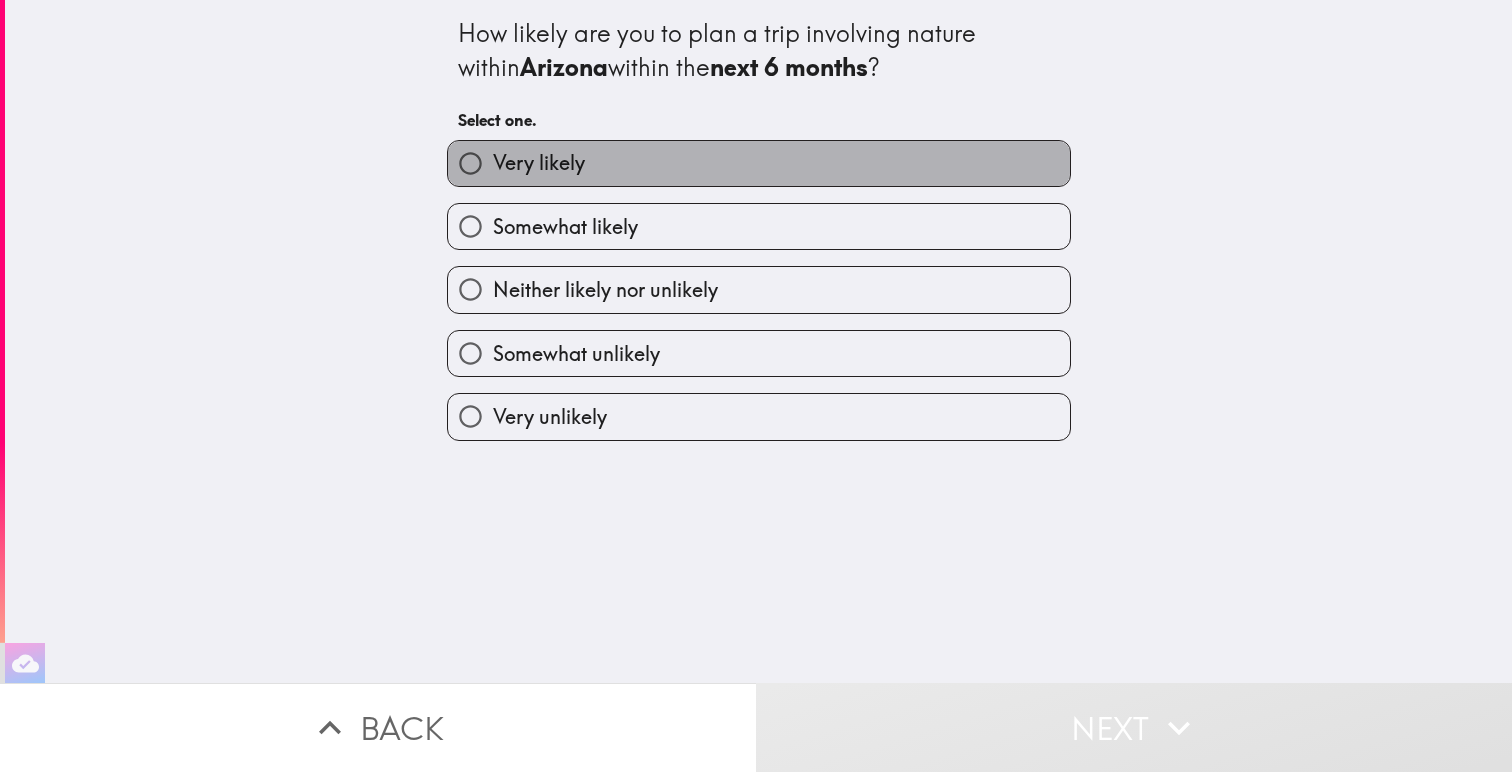 click on "Very likely" at bounding box center [539, 163] 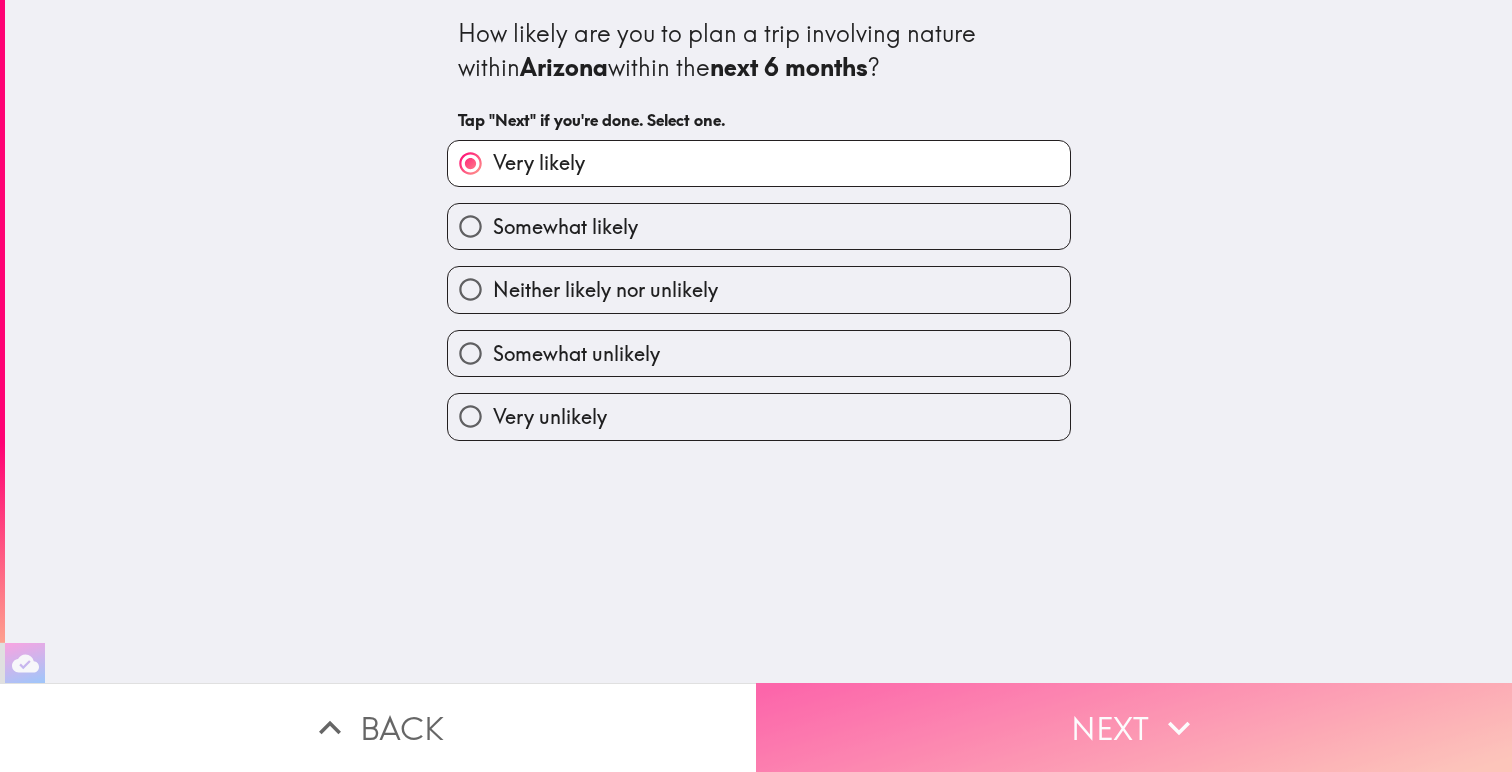click on "Next" at bounding box center (1134, 727) 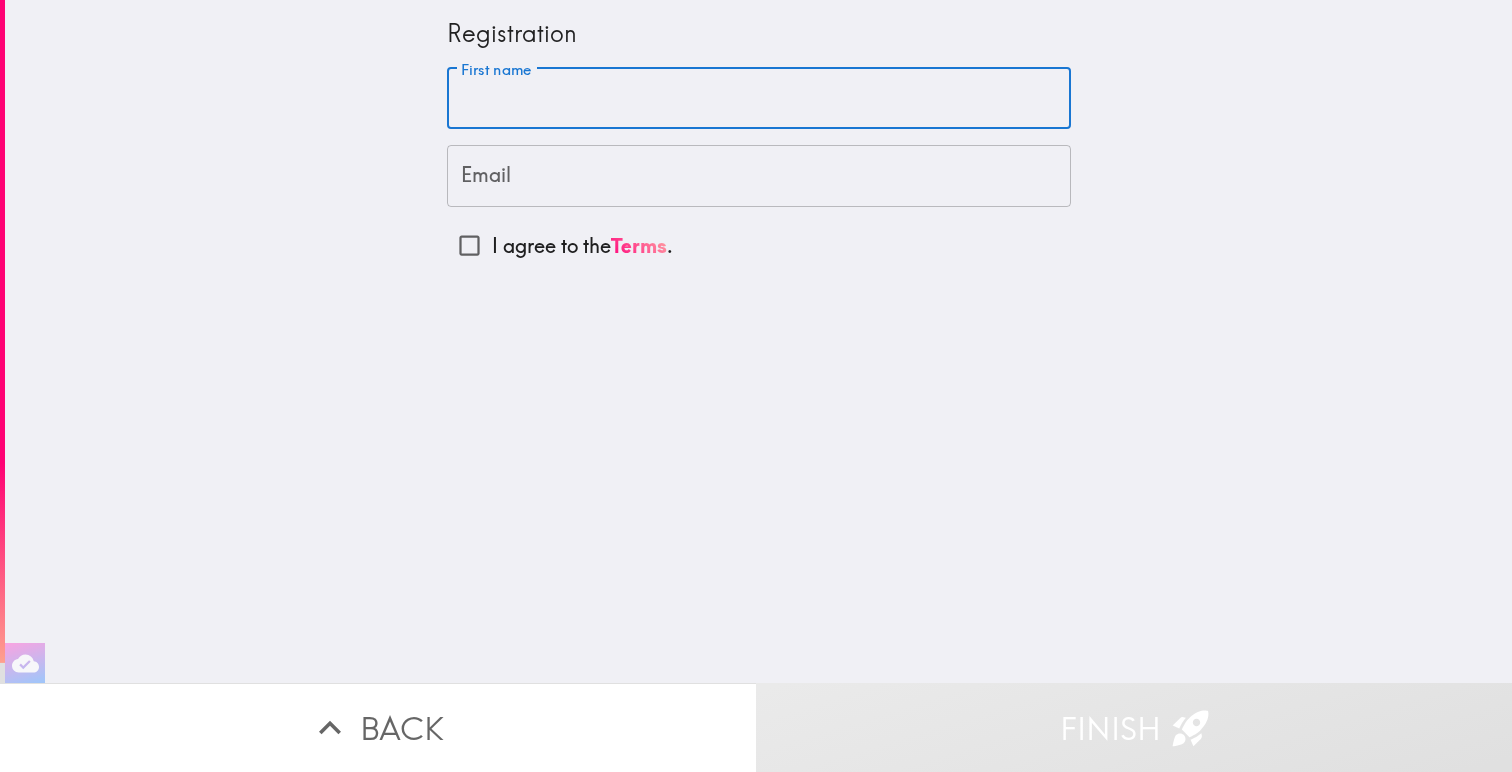 click on "First name" at bounding box center (759, 99) 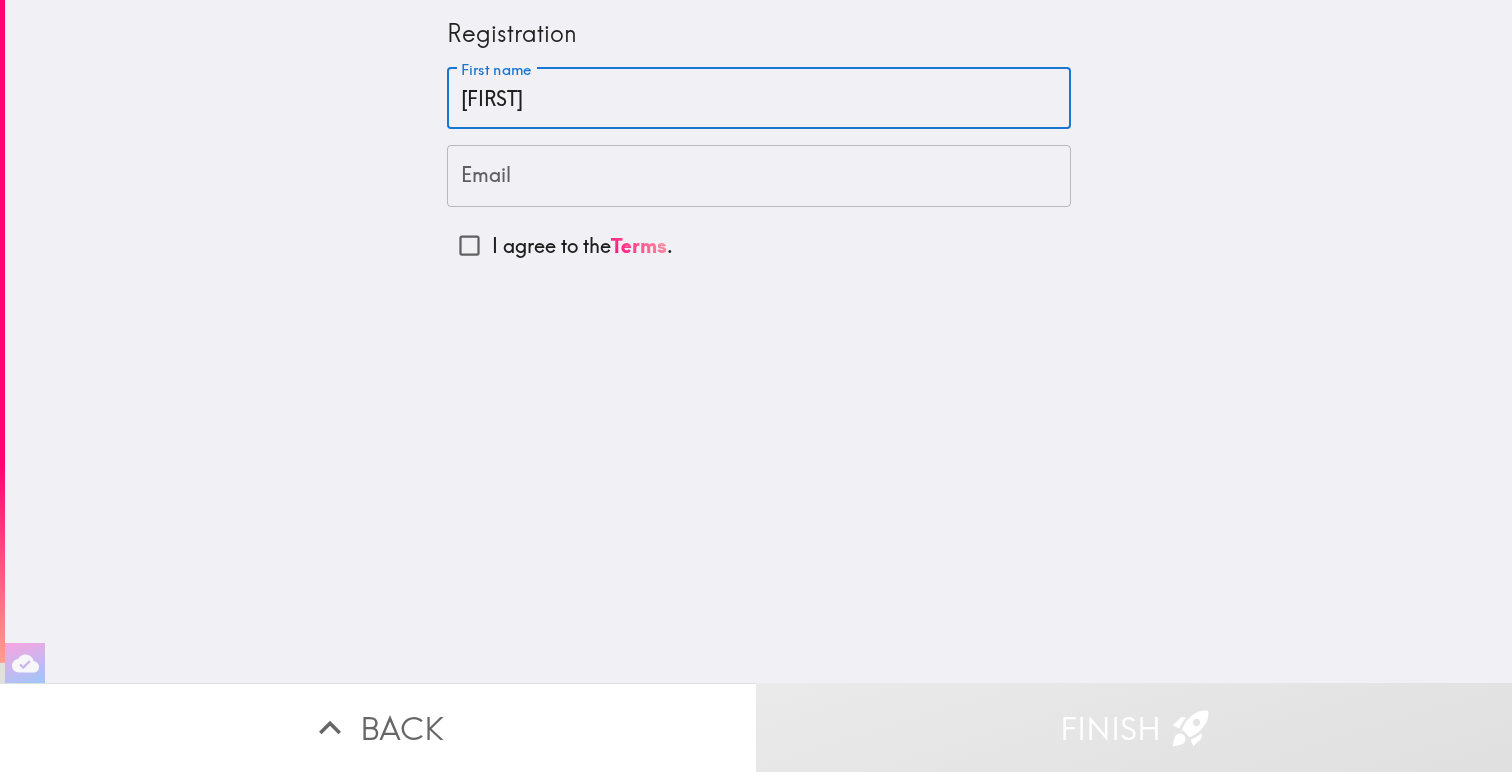 type on "tiwproduction@[EXAMPLE_DOMAIN].com" 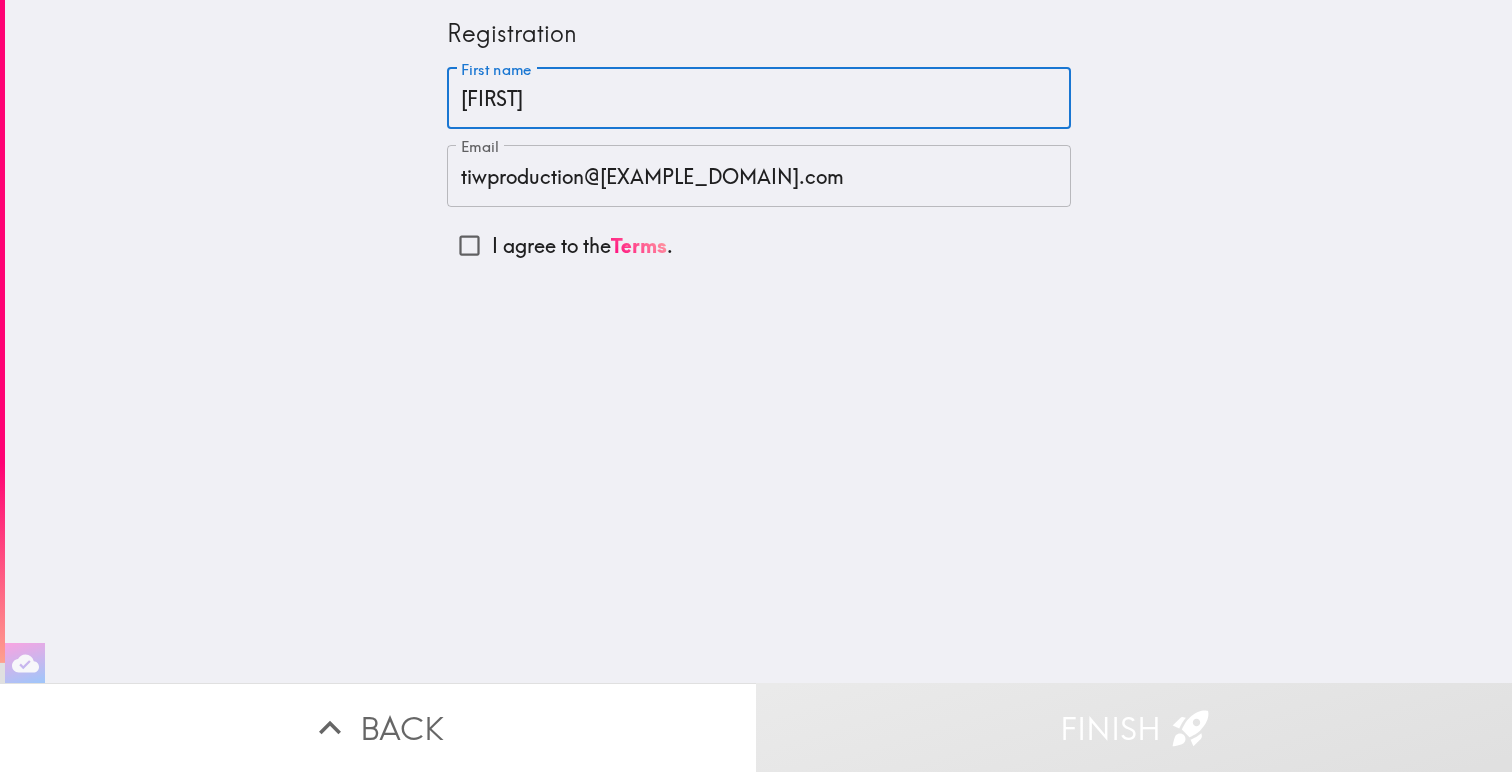 click on "I agree to the  Terms ." at bounding box center (469, 245) 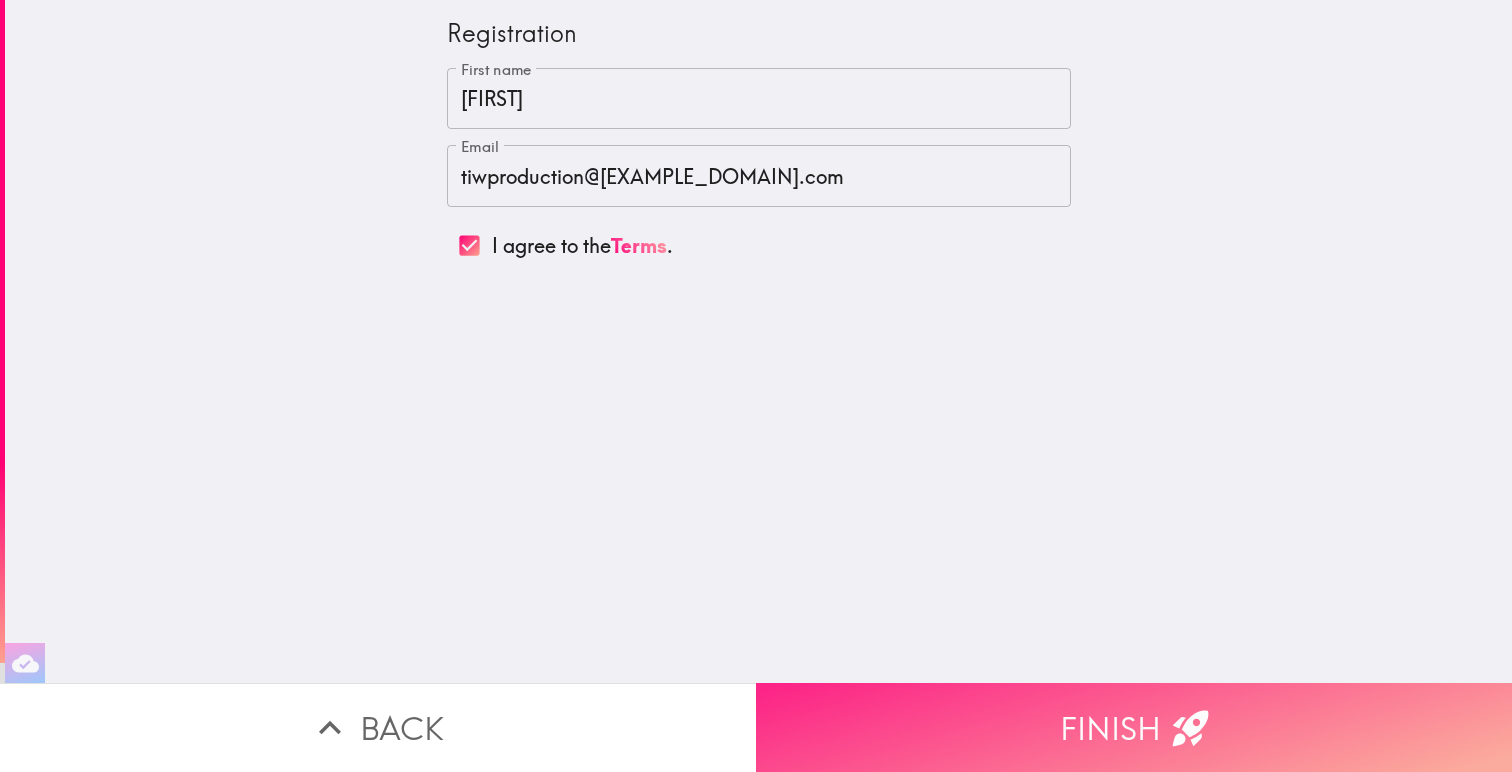 click on "Finish" at bounding box center [1134, 727] 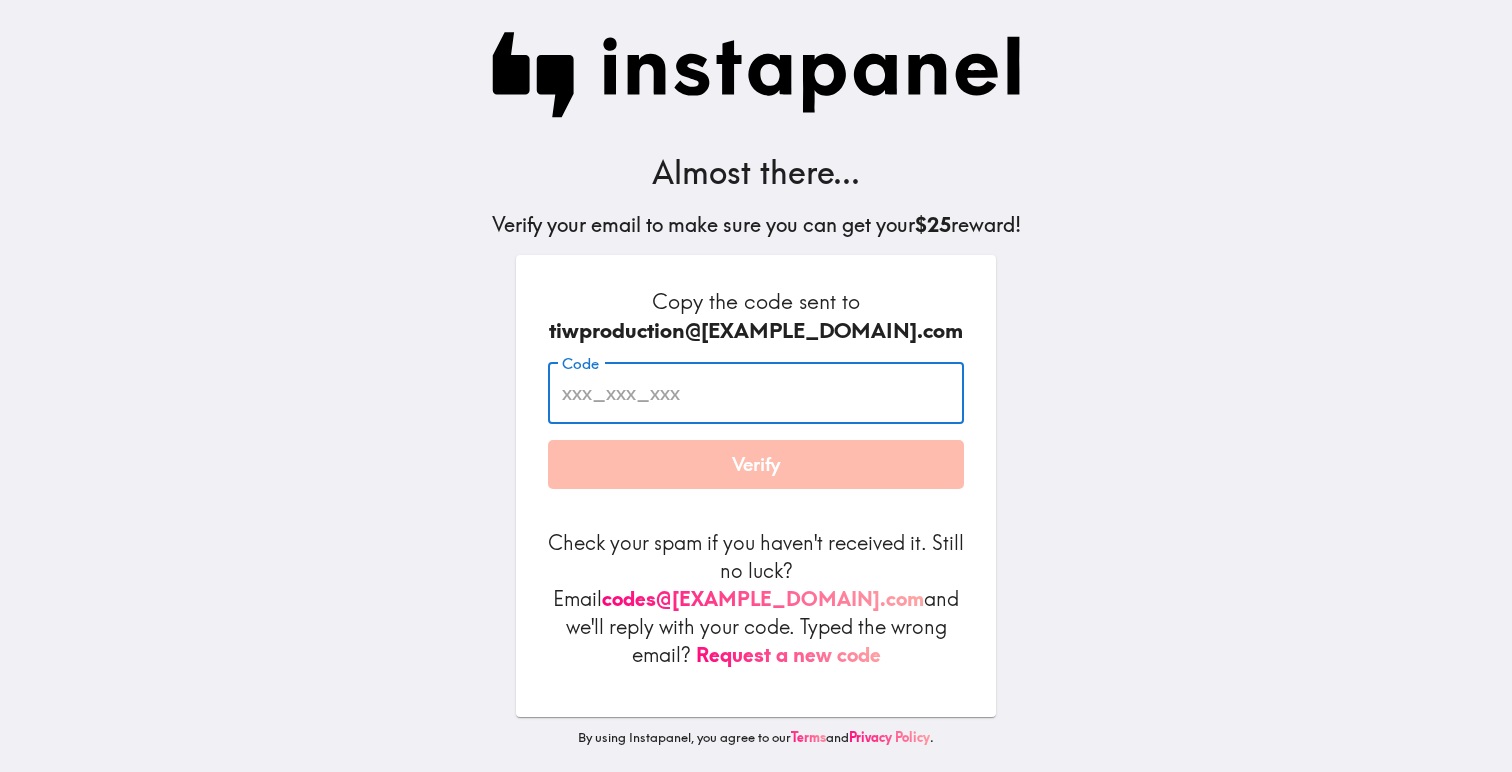 click on "Code" at bounding box center [756, 393] 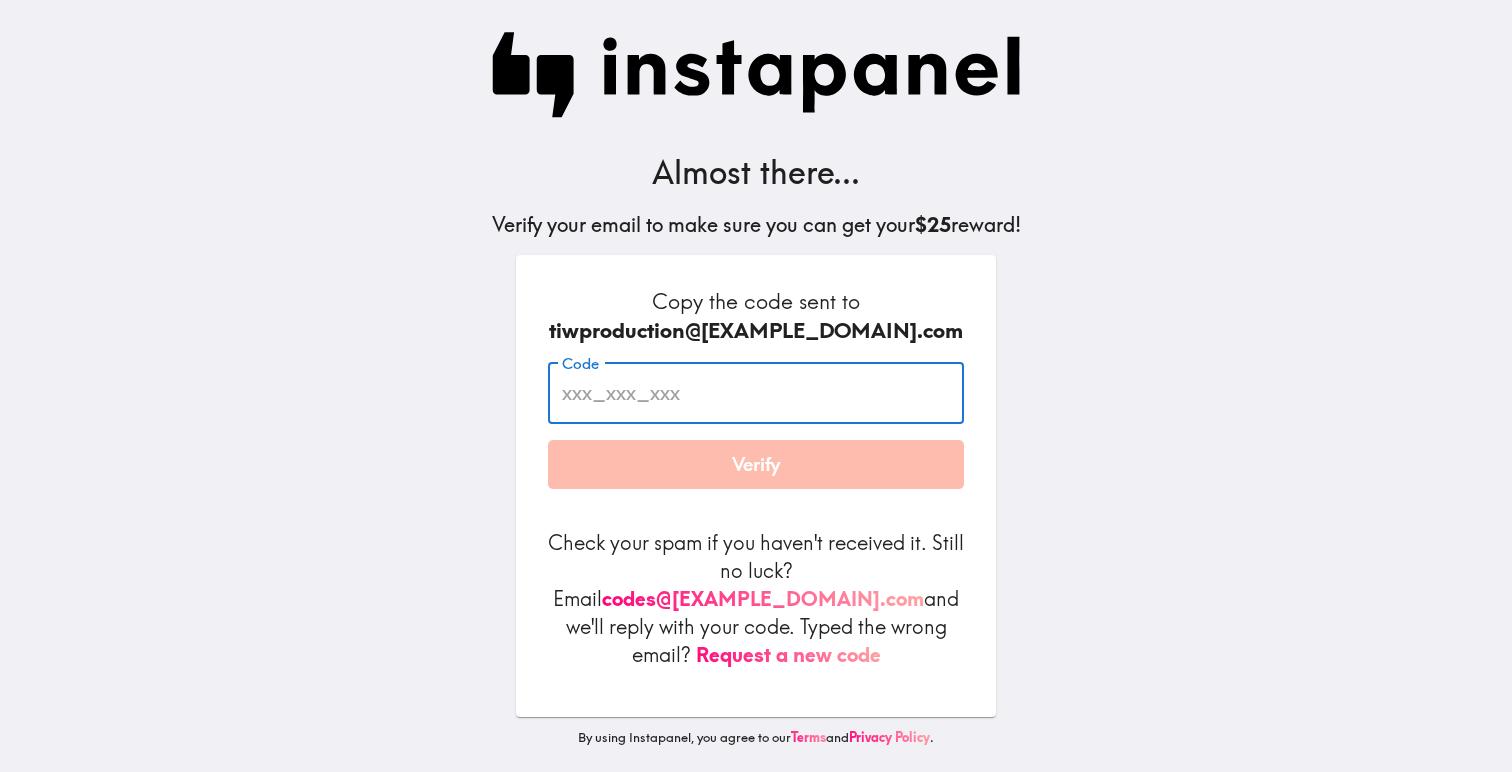 paste on "i8b_ARe_6M9" 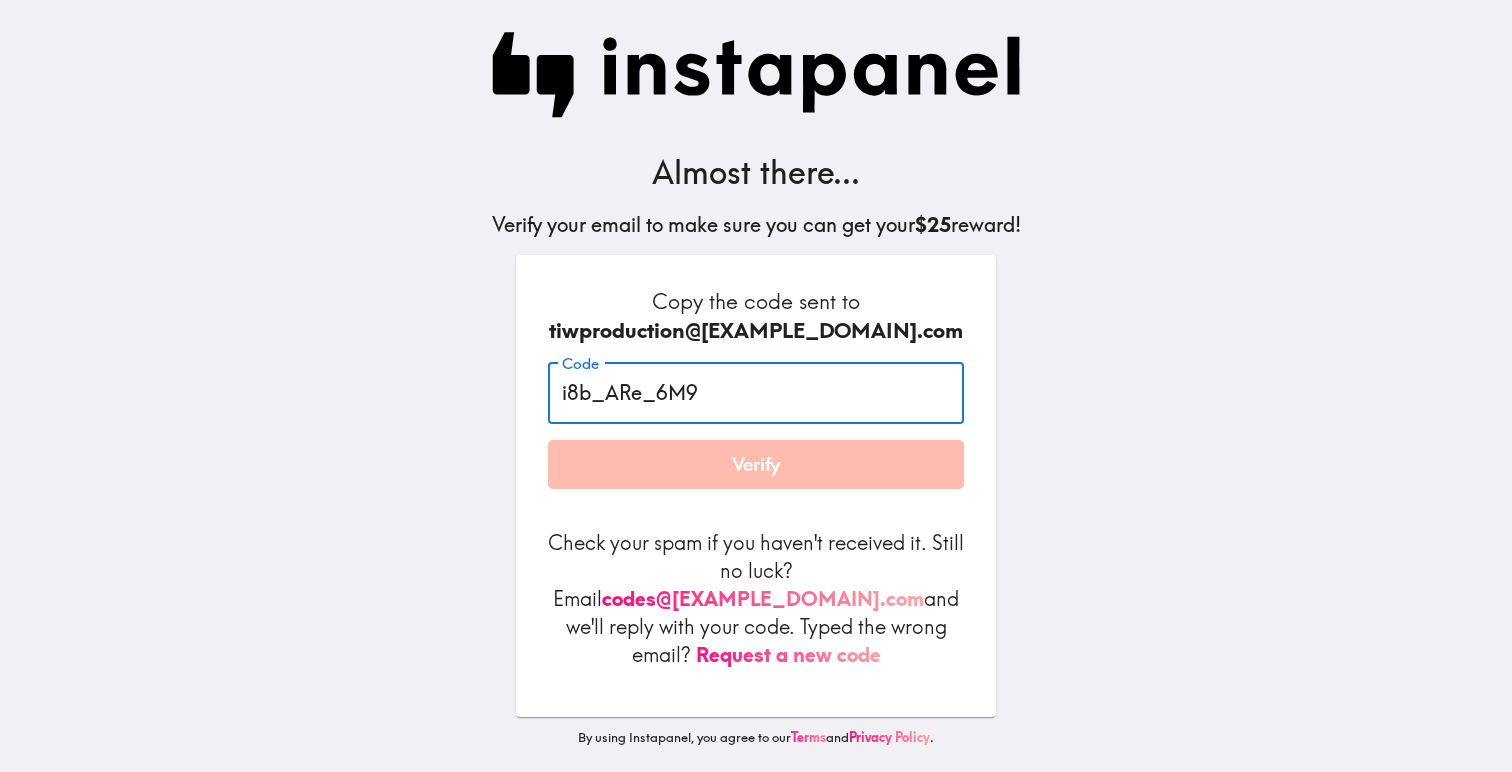 type on "i8b_ARe_6M9" 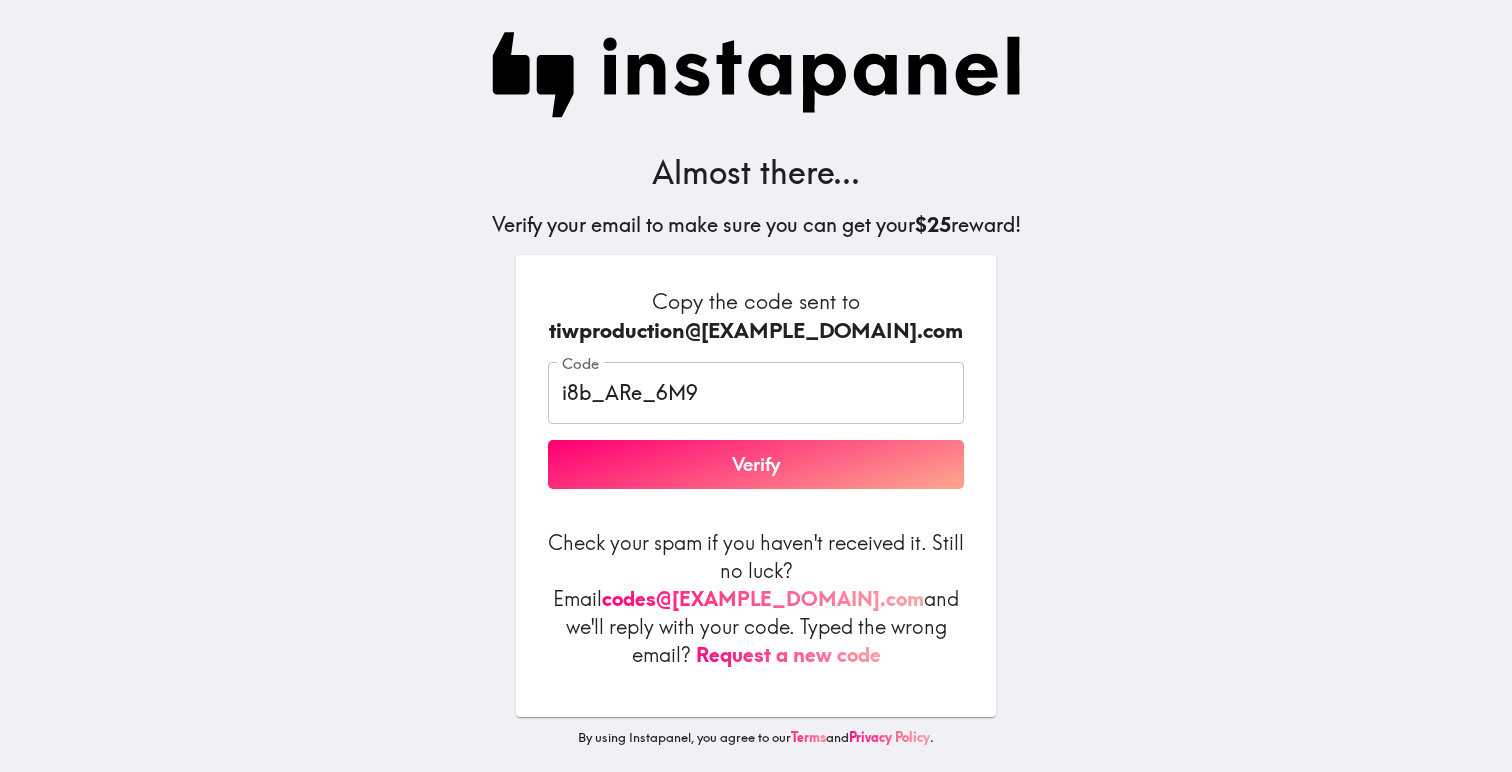 click on "Verify" at bounding box center (756, 465) 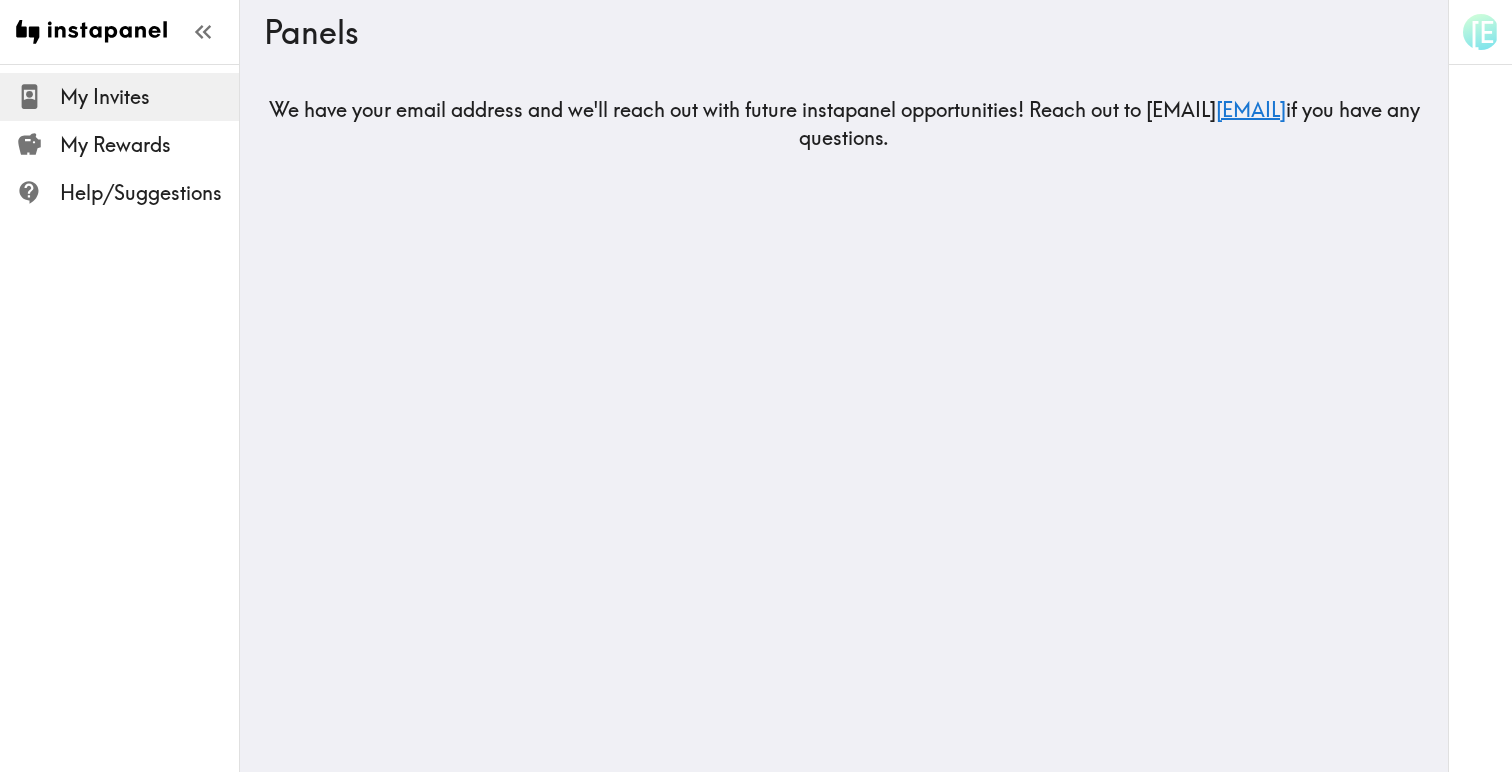 scroll, scrollTop: 0, scrollLeft: 0, axis: both 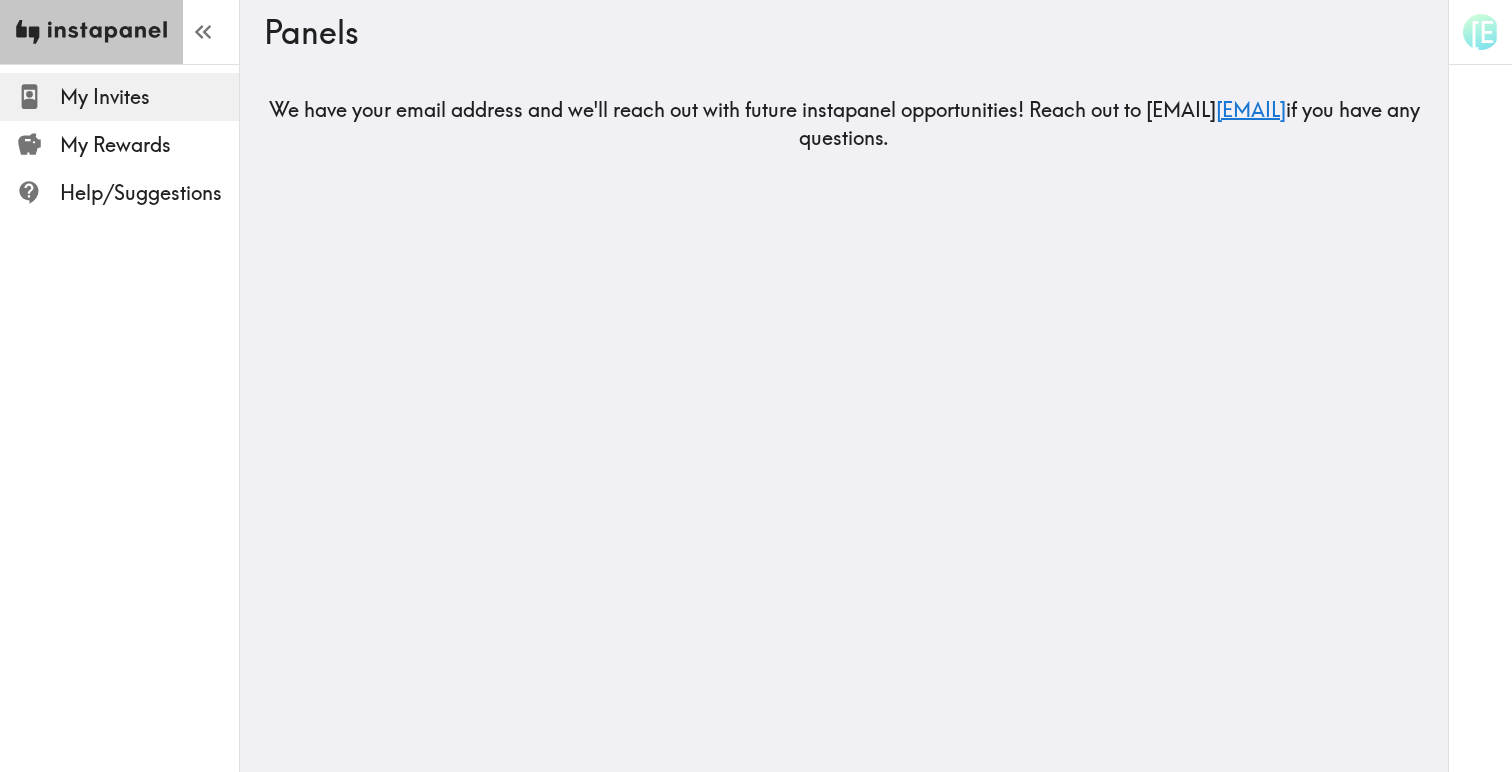 click at bounding box center (91, 32) 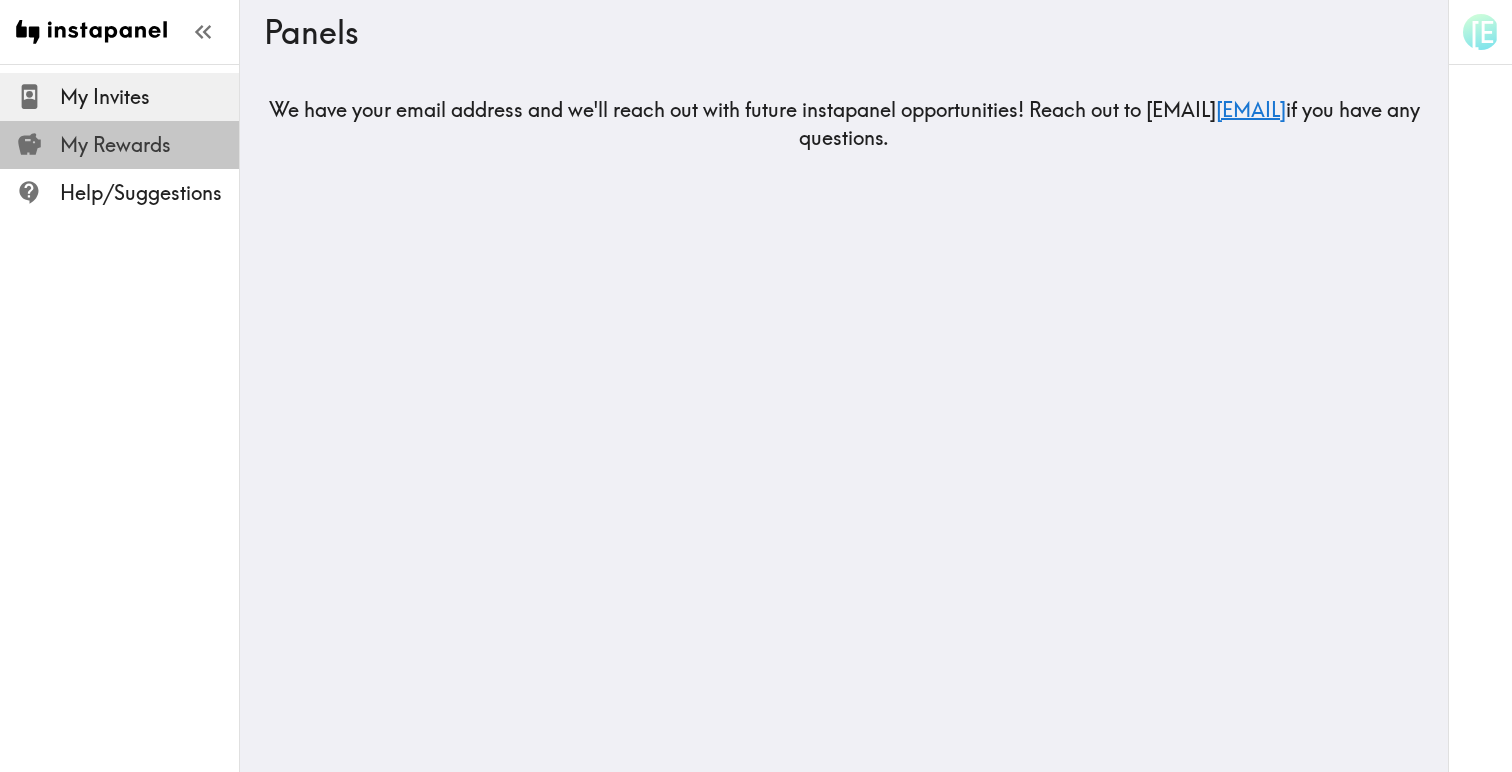 click on "My Rewards" at bounding box center (149, 145) 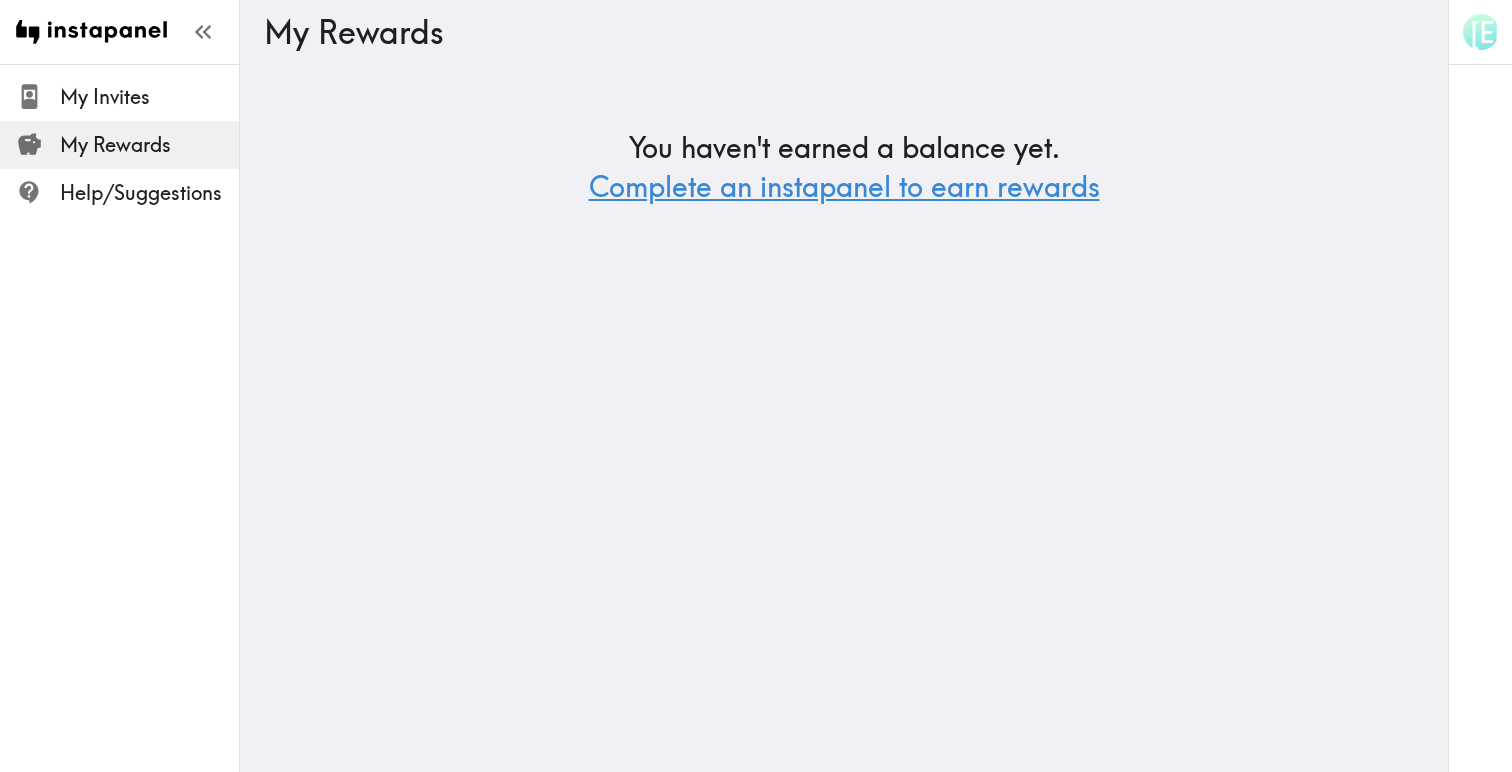click on "Complete an instapanel to earn rewards" at bounding box center (844, 186) 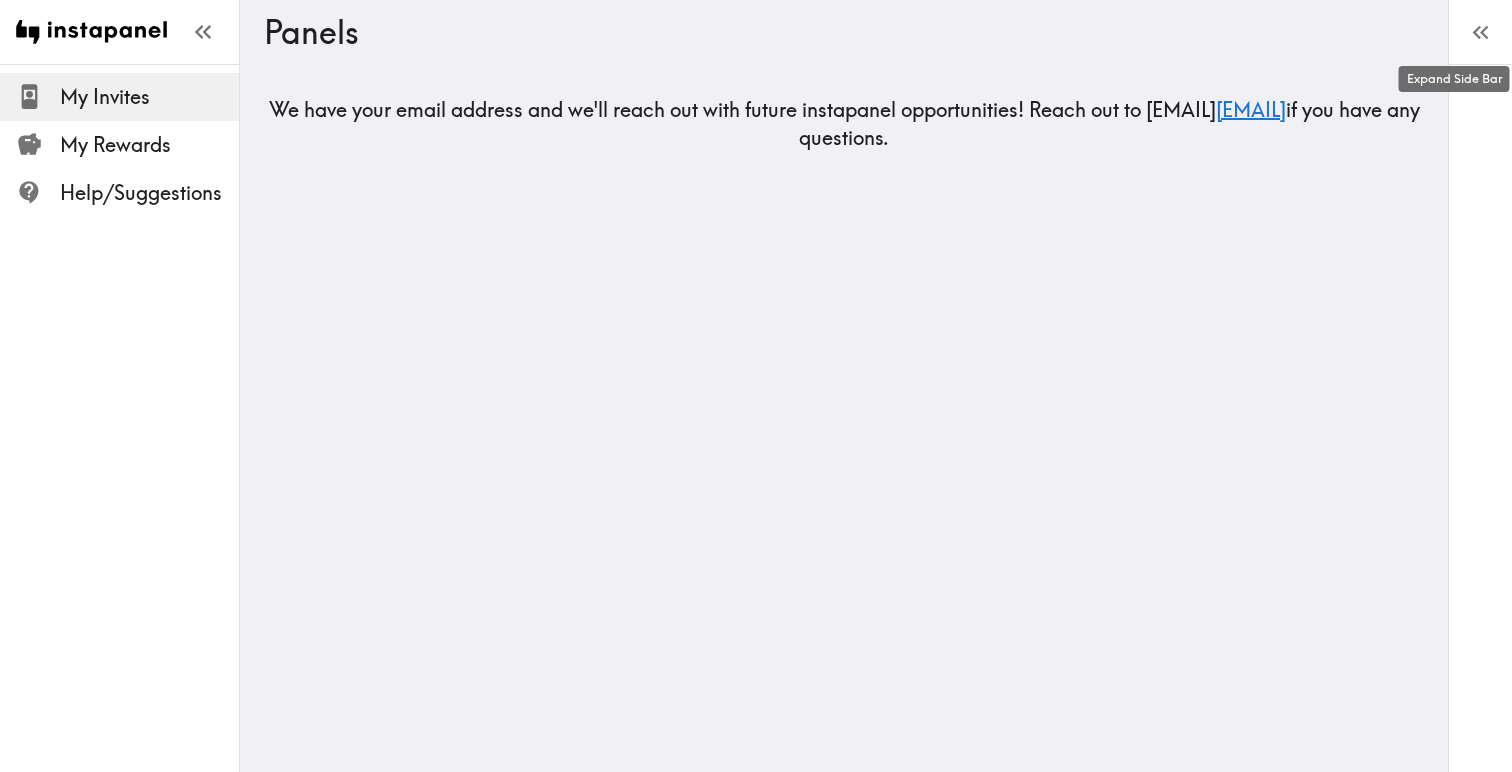 click at bounding box center (1480, 32) 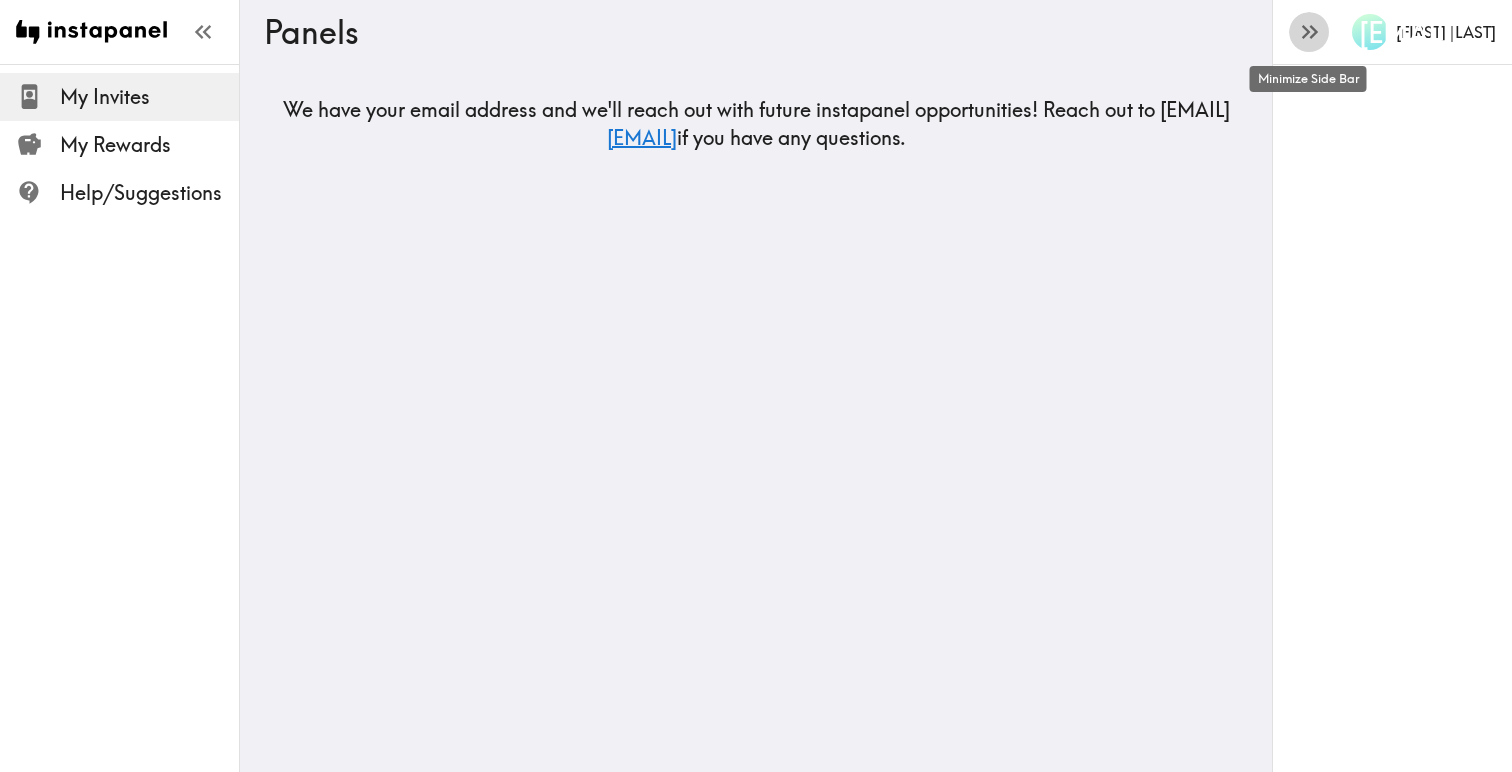 click at bounding box center [1309, 32] 